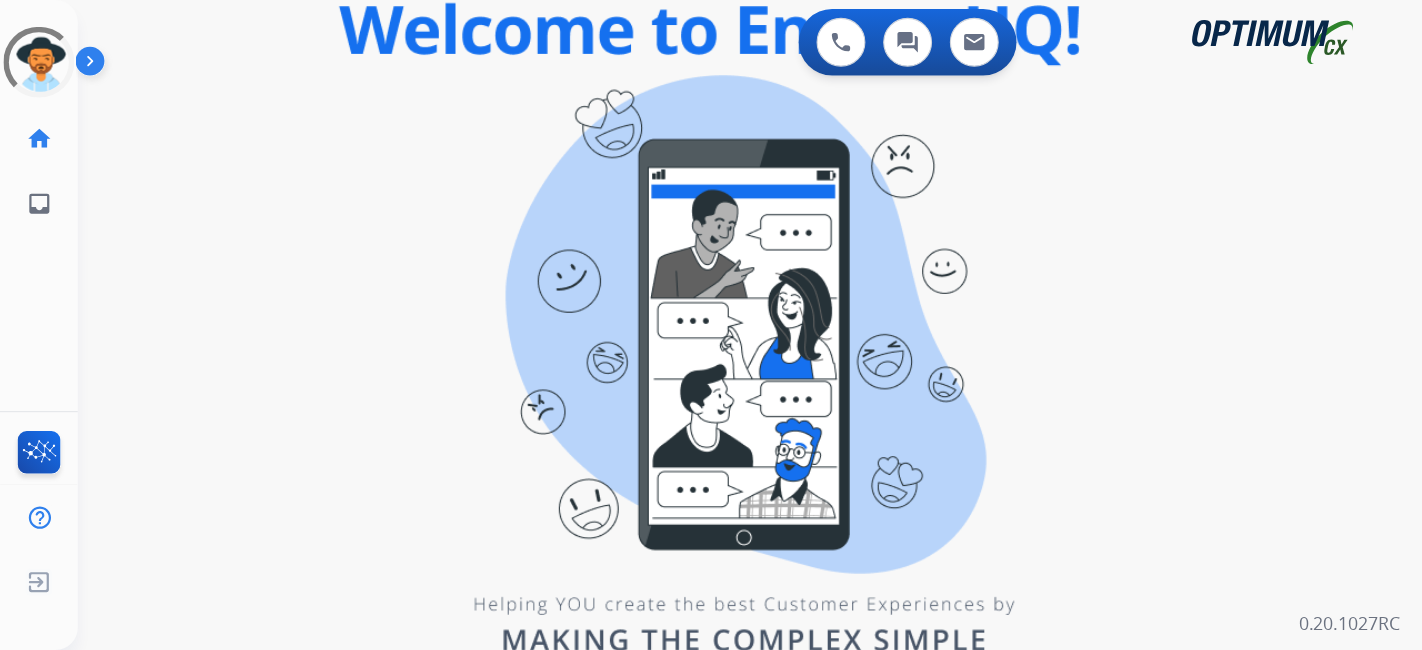 scroll, scrollTop: 0, scrollLeft: 0, axis: both 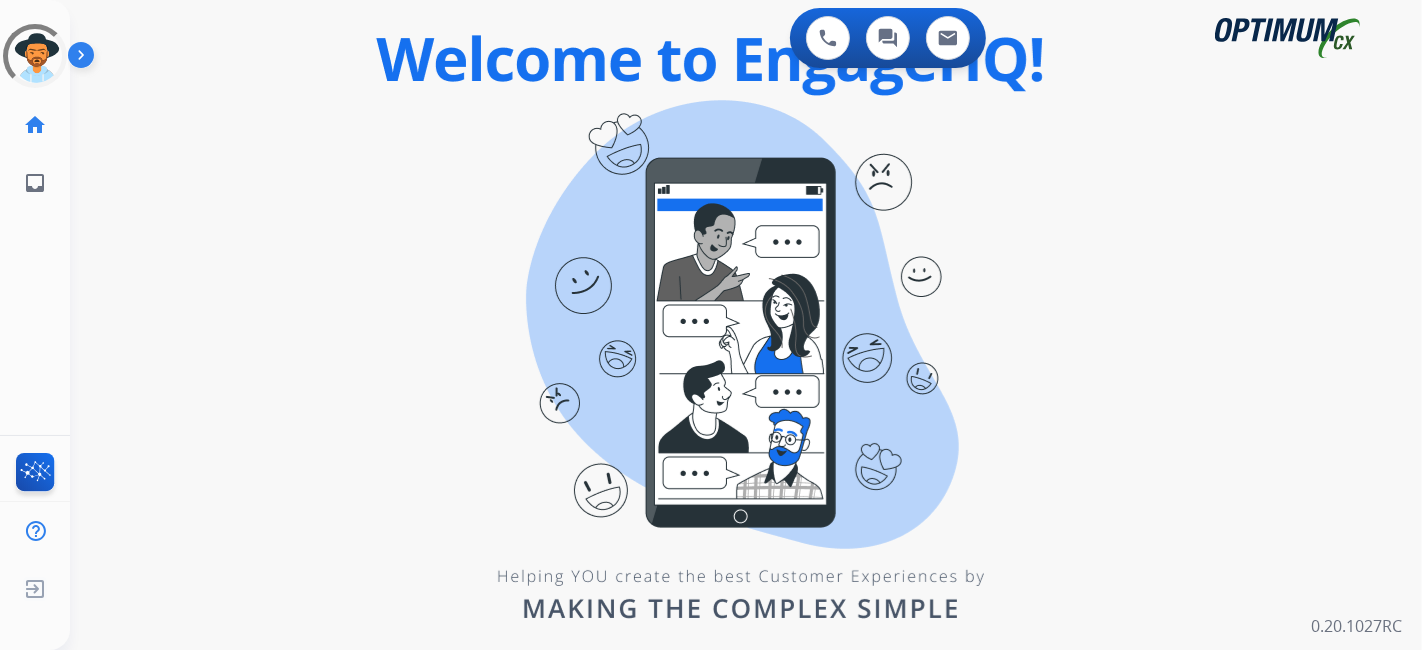 click on "0  Voice Interactions  0  Chat Interactions   0  Email Interactions swap_horiz Break voice bridge close_fullscreen Connect 3-Way Call merge_type Separate 3-Way Call  Interaction Guide   Interaction History  Interaction Guide arrow_drop_up  Welcome to EngageHQ   Internal Queue Transfer: How To  Secure Pad expand_more Clear pad Candidate/Account ID: Contact Notes:                  0.20.1027RC" at bounding box center [746, 325] 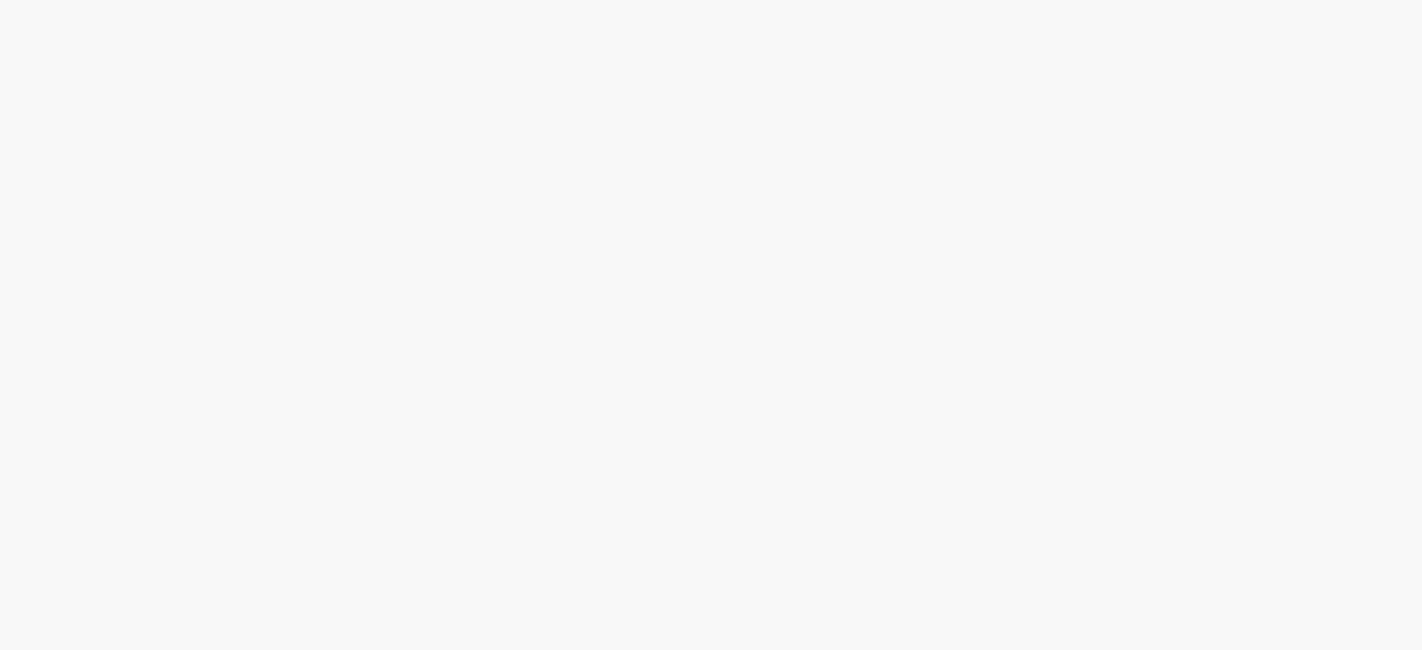 scroll, scrollTop: 0, scrollLeft: 0, axis: both 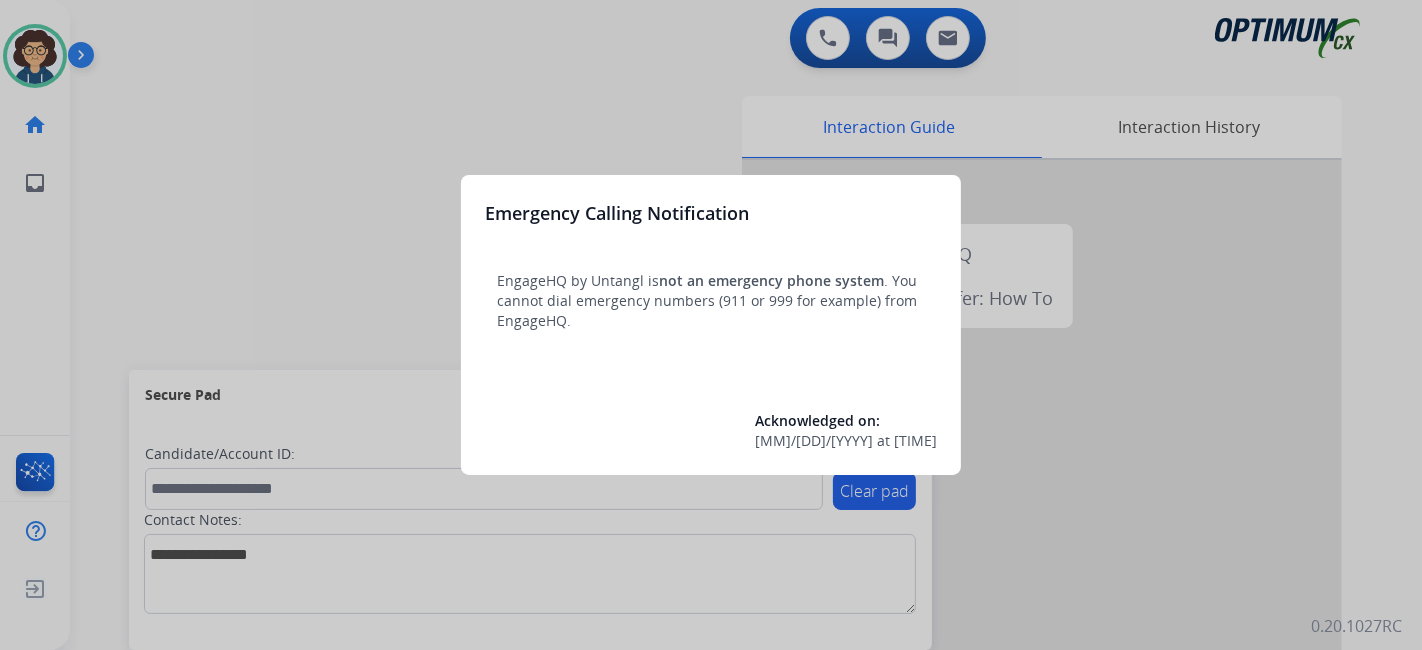click at bounding box center [711, 325] 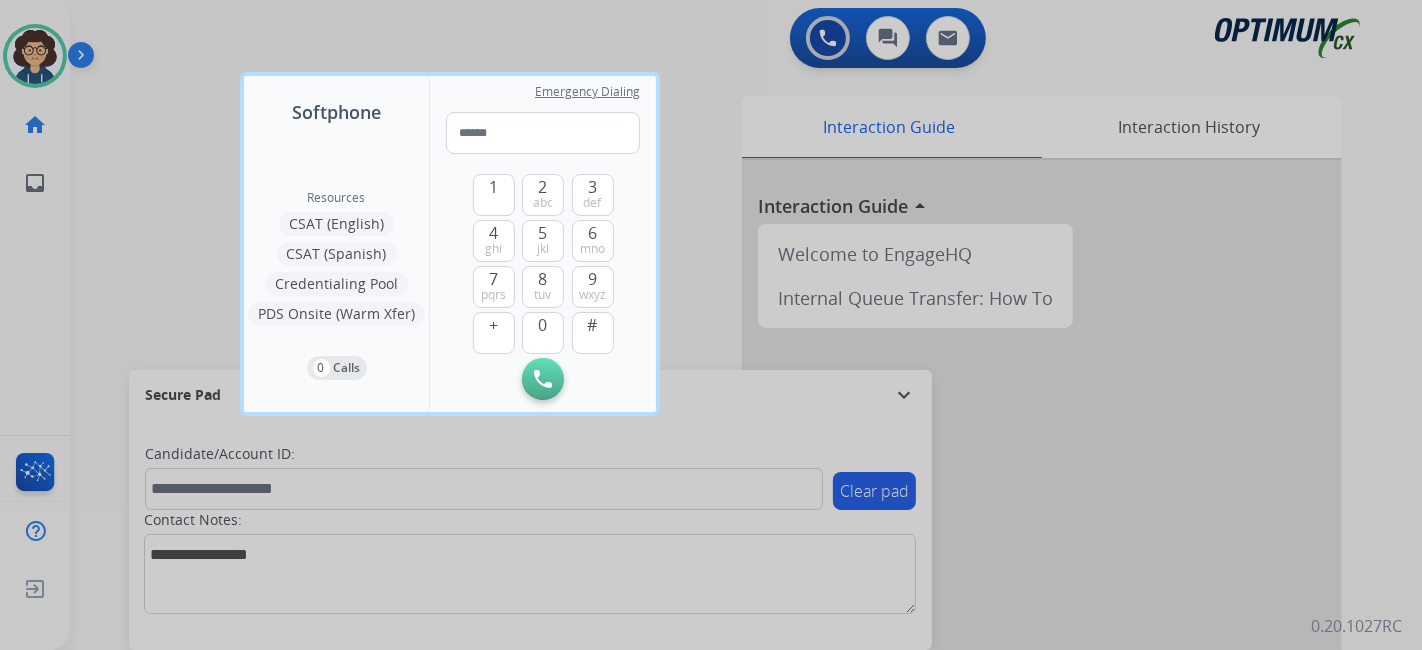 click at bounding box center [711, 325] 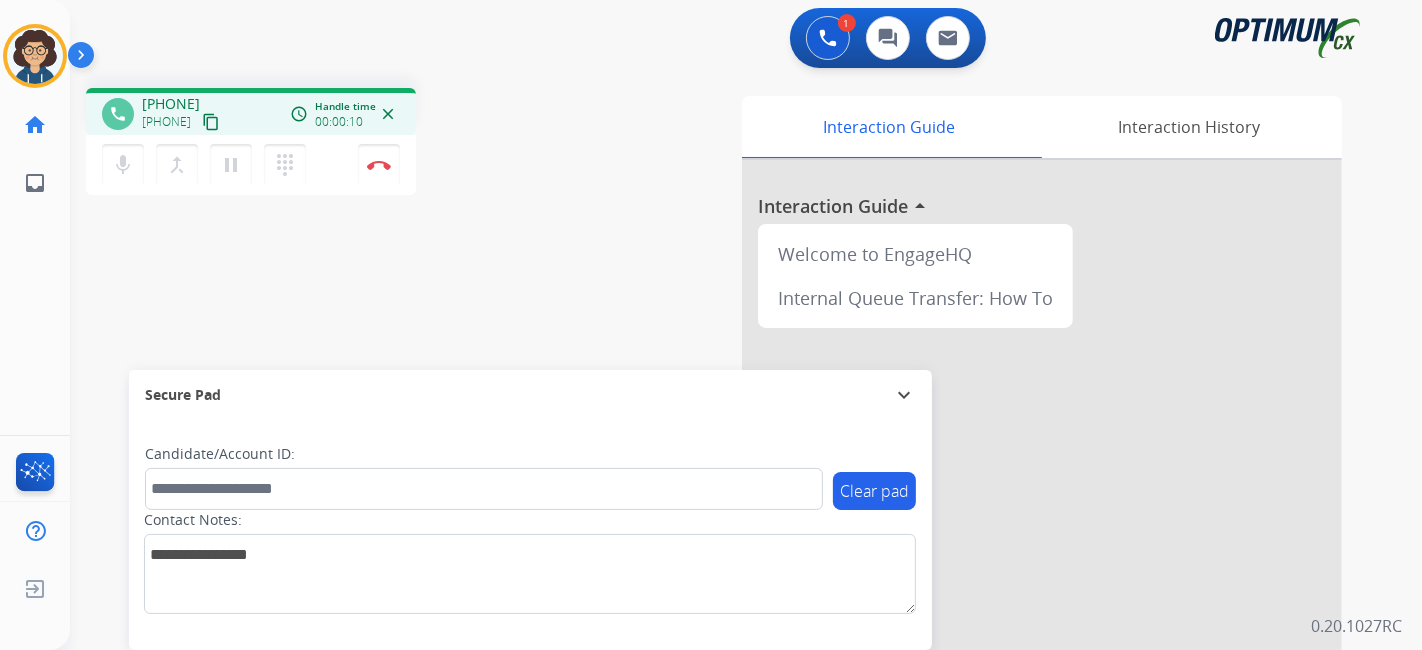 click on "content_copy" at bounding box center [211, 122] 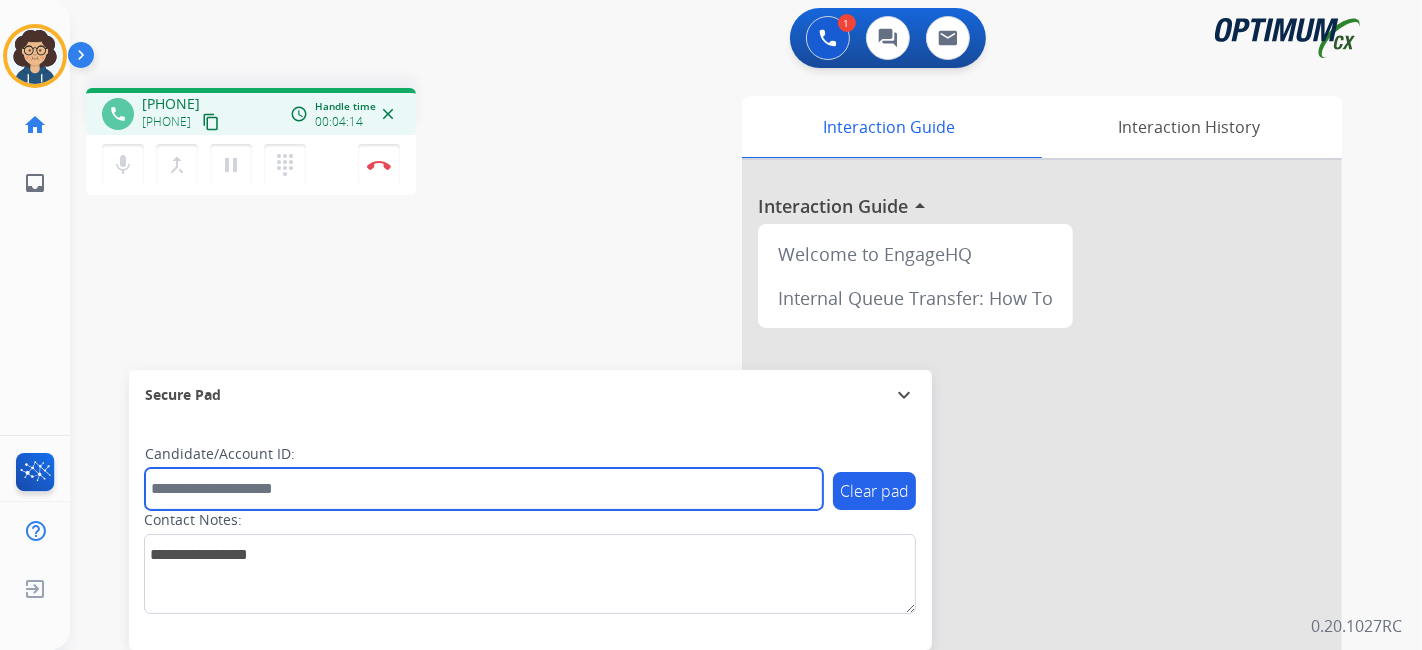 click at bounding box center [484, 489] 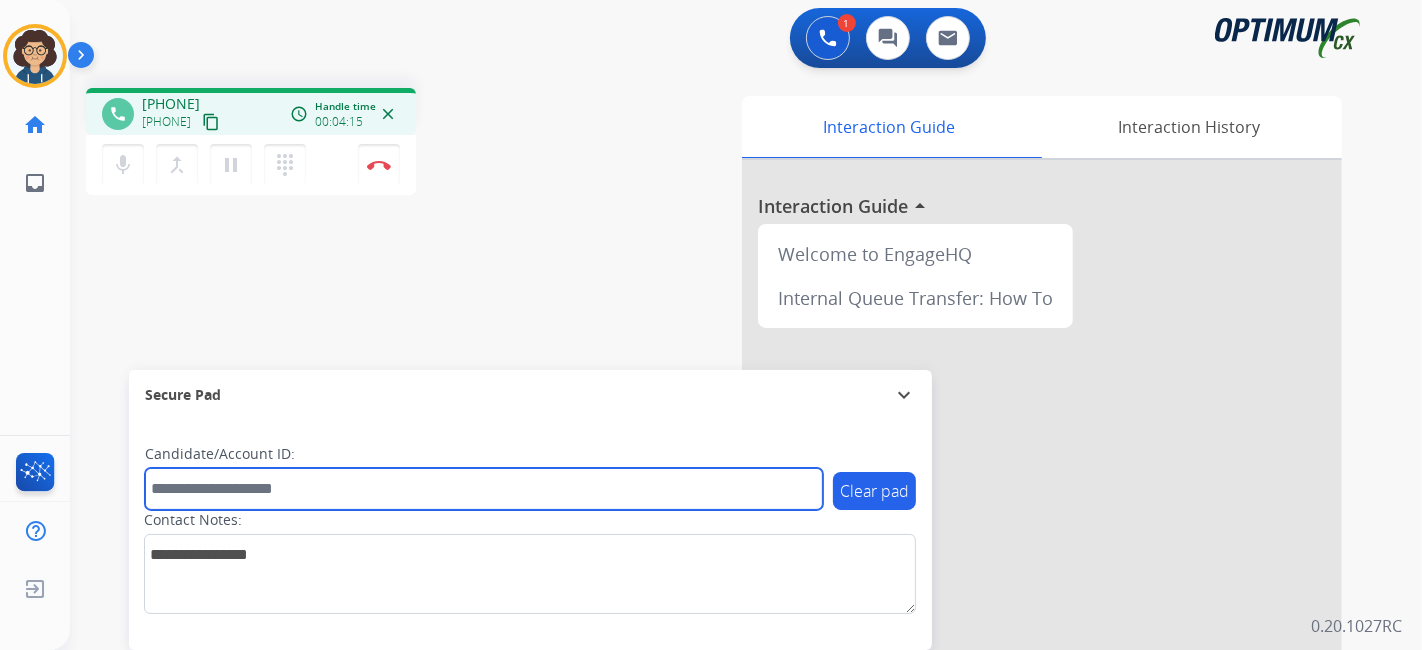 paste on "*********" 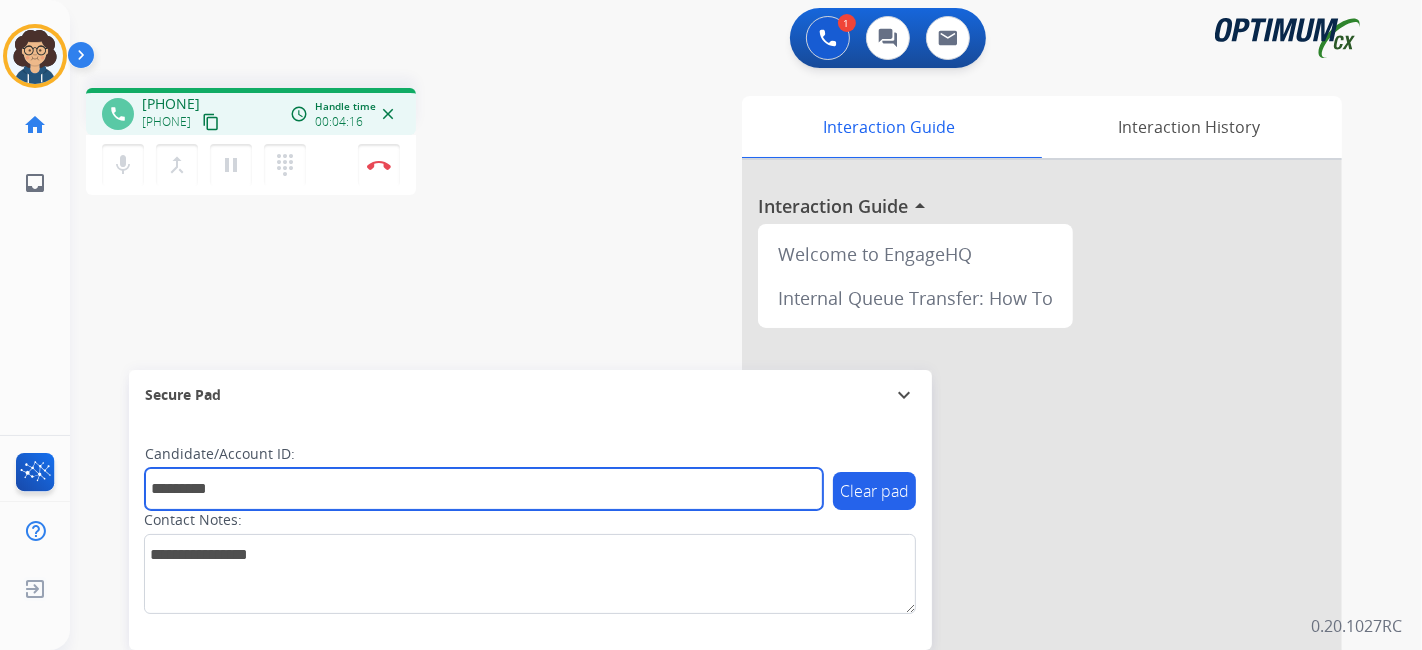 type on "*********" 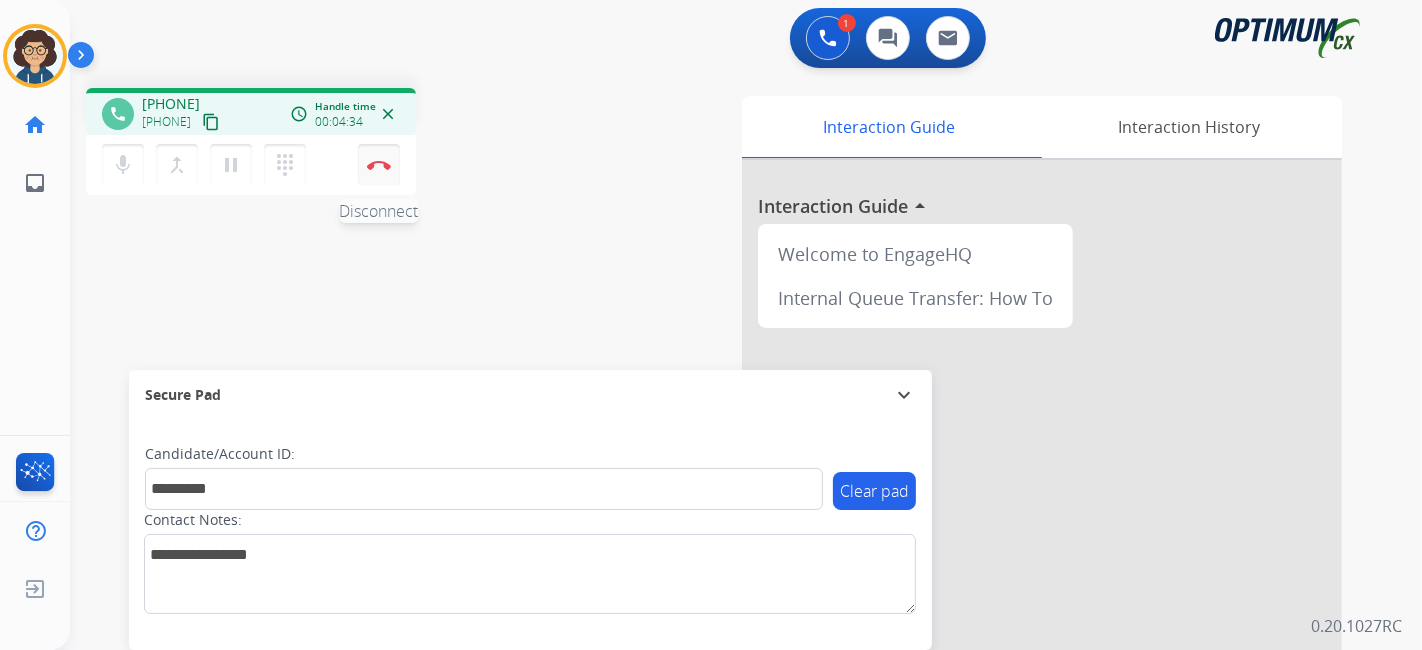 click on "Disconnect" at bounding box center [379, 165] 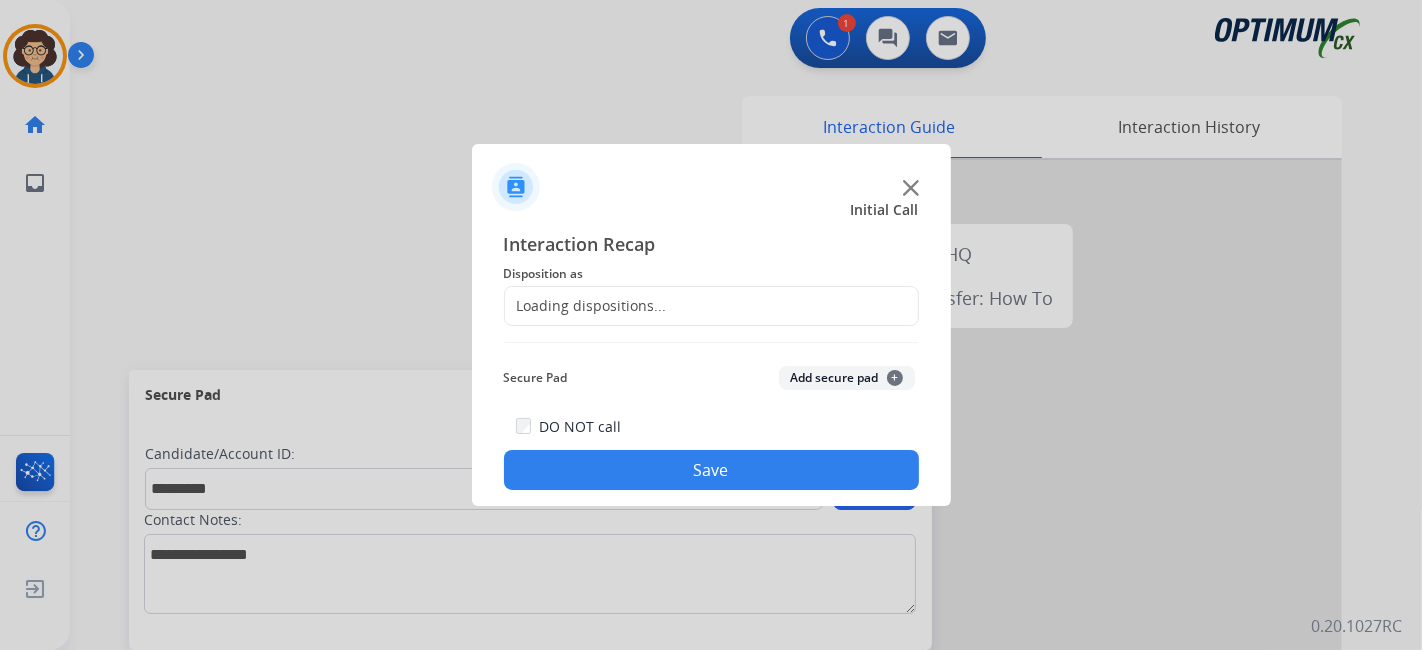 click on "Loading dispositions..." 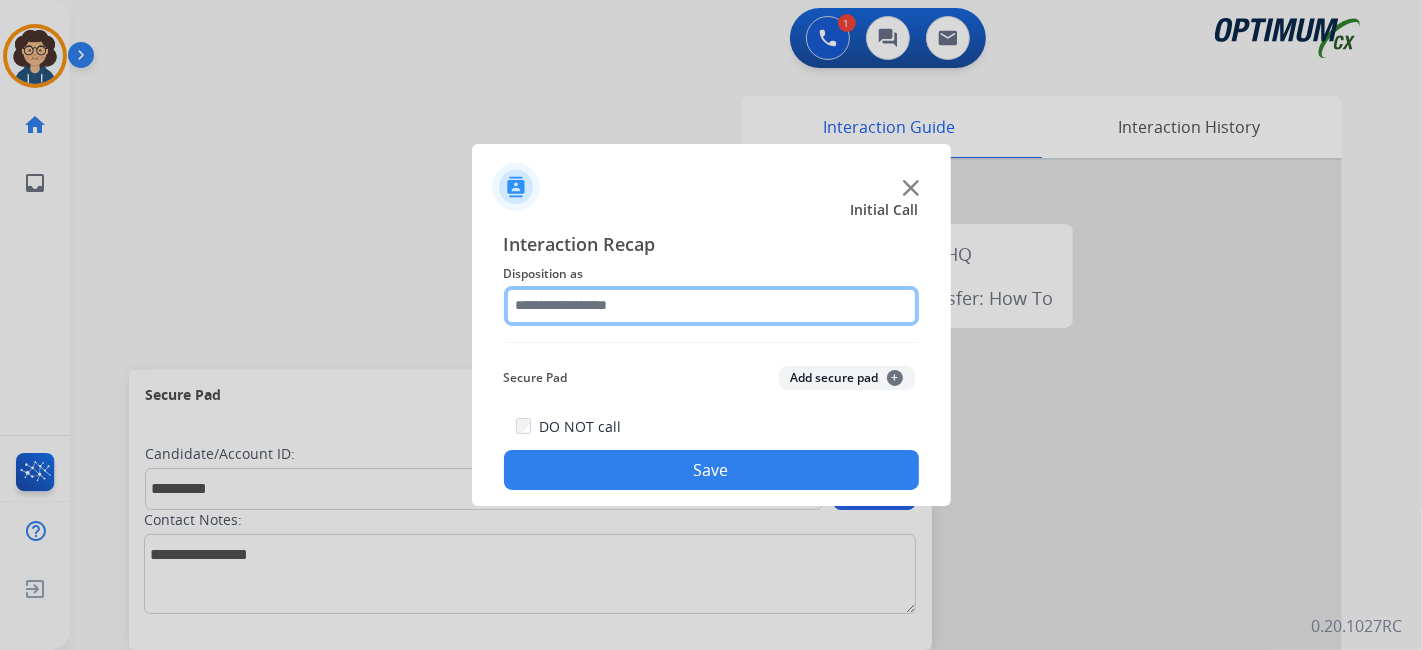click 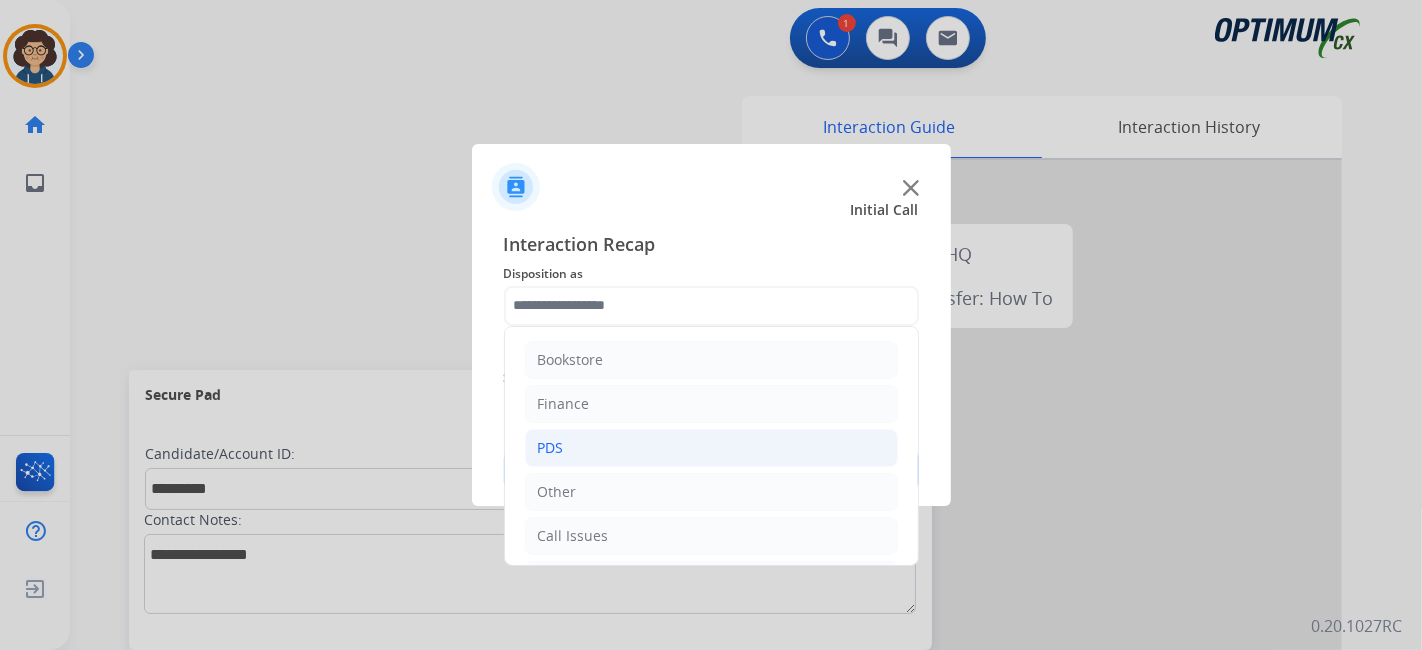 drag, startPoint x: 648, startPoint y: 438, endPoint x: 661, endPoint y: 434, distance: 13.601471 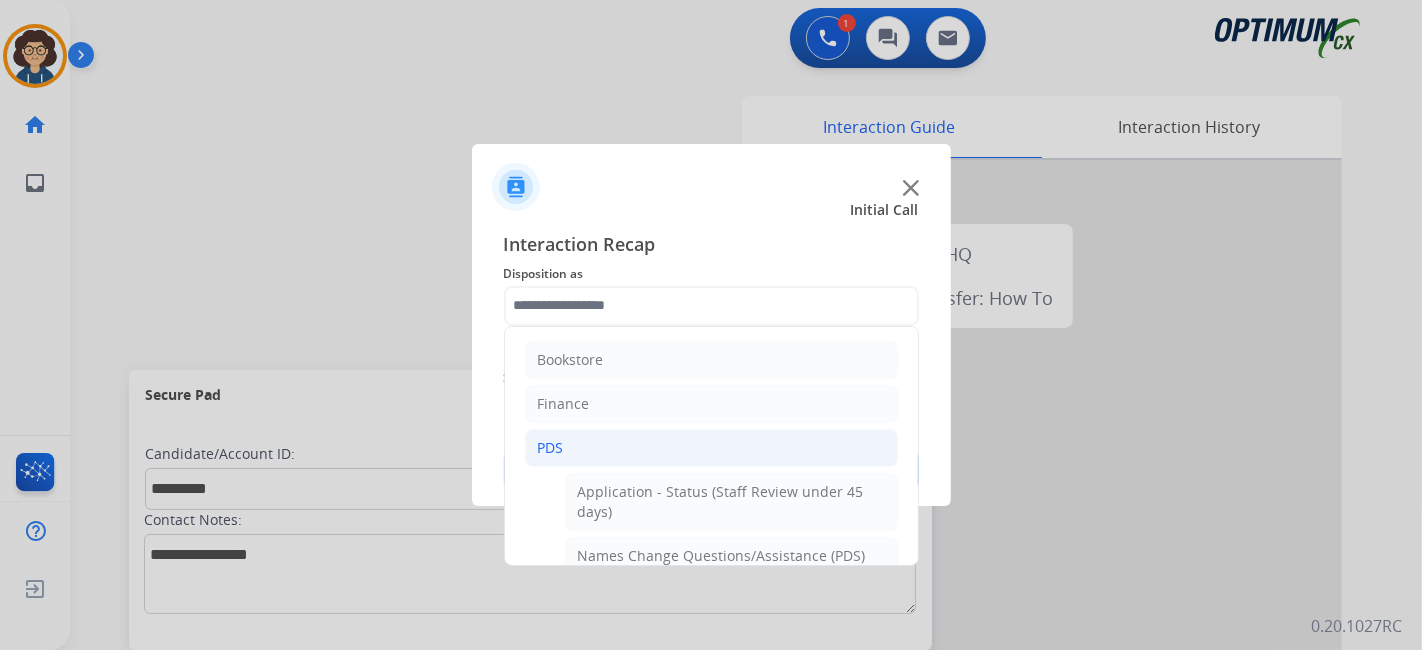 click on "Bookstore   Finance   PDS   Application - Status (Staff Review under 45 days)   Names Change Questions/Assistance (PDS)   Training   PDS Renewal   Application - Status (Staff Review over 45 days)   VV Submittals Issue   Language Vetting   Application - Online Walk-Through   On-Site   Extend Deadline (PDS)   Application - General Questions   Honorarium   Other   Call Issues   Initial Application   Transfer   Renewal" 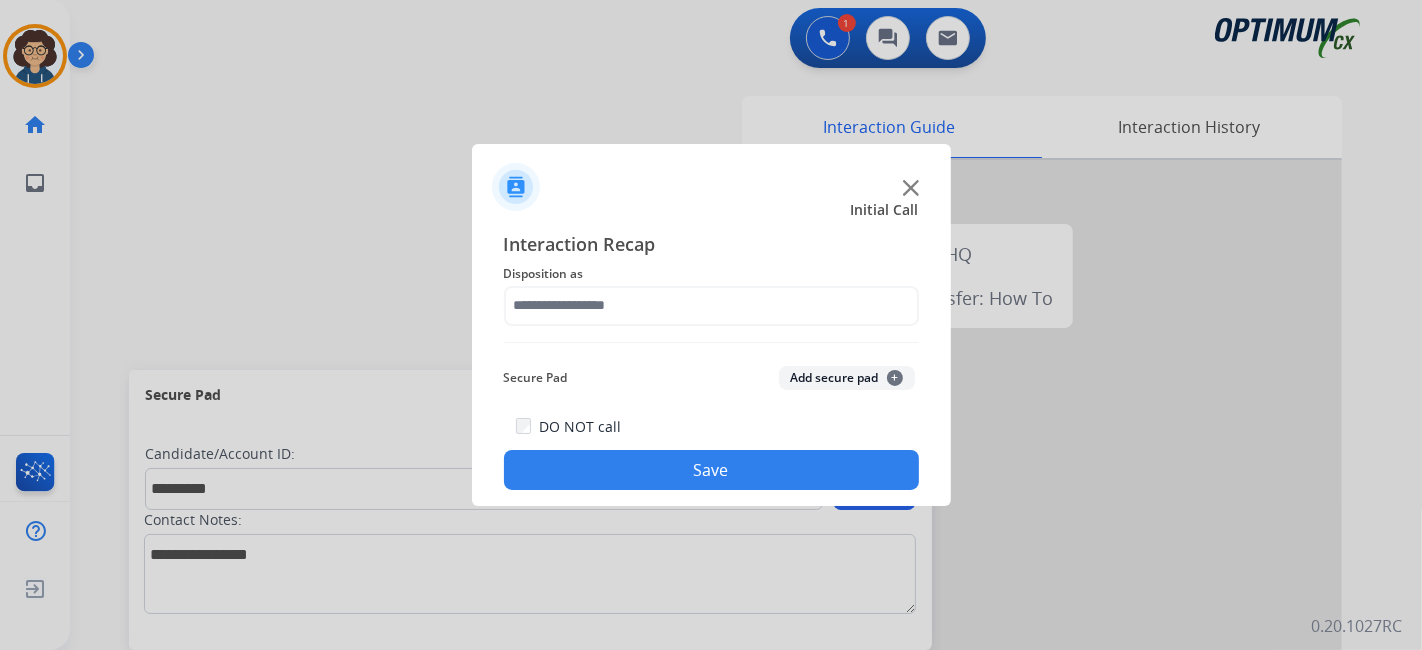 drag, startPoint x: 904, startPoint y: 350, endPoint x: 907, endPoint y: 399, distance: 49.09175 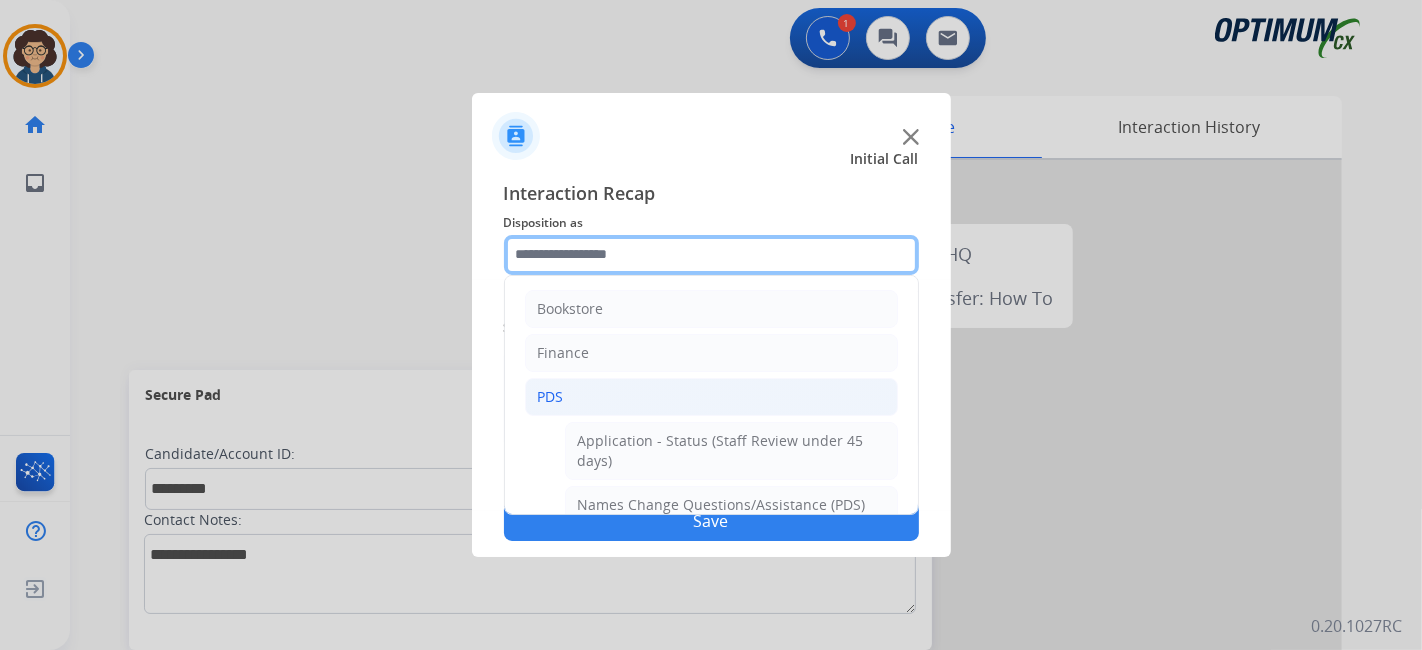click 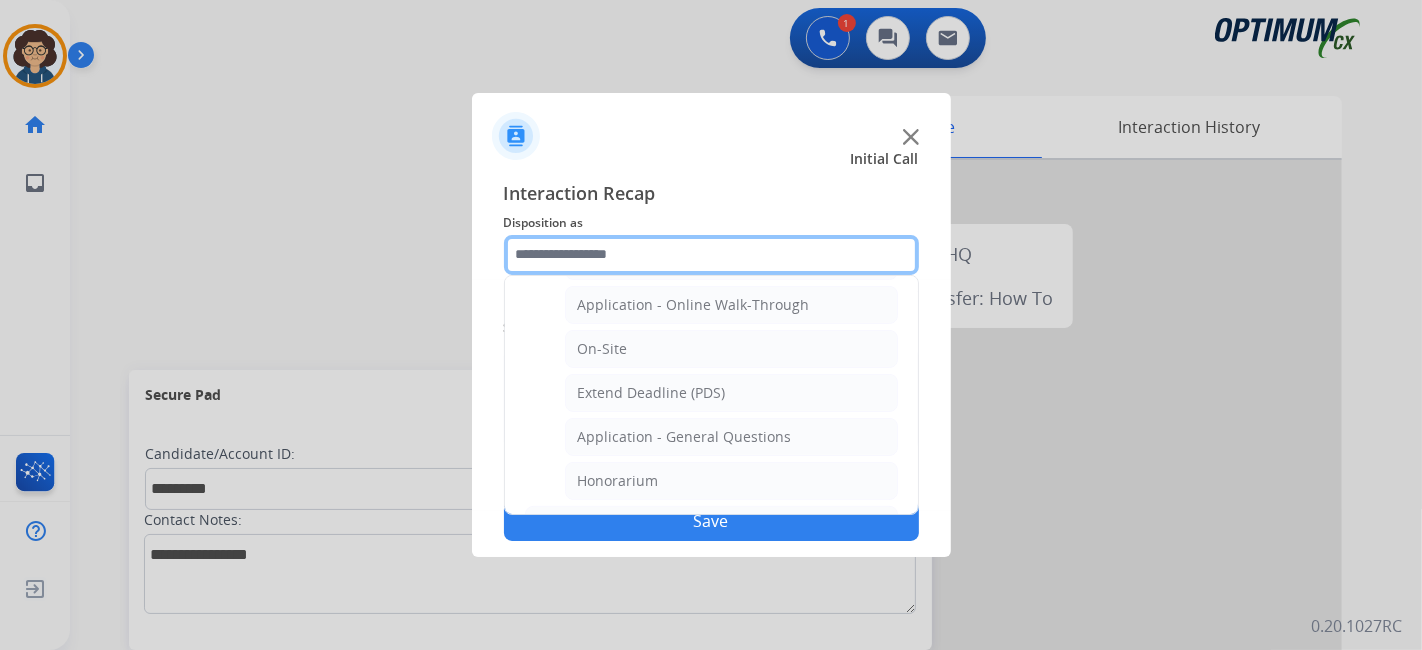 scroll, scrollTop: 493, scrollLeft: 0, axis: vertical 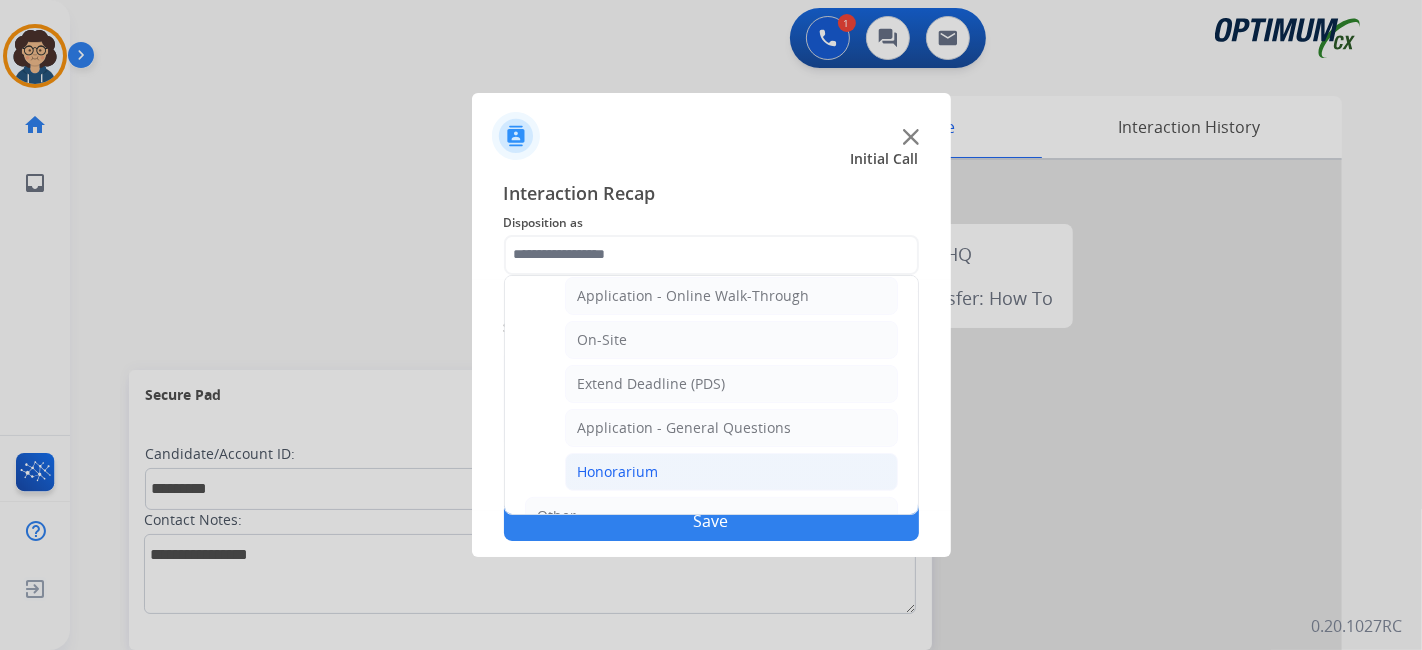 click on "Honorarium" 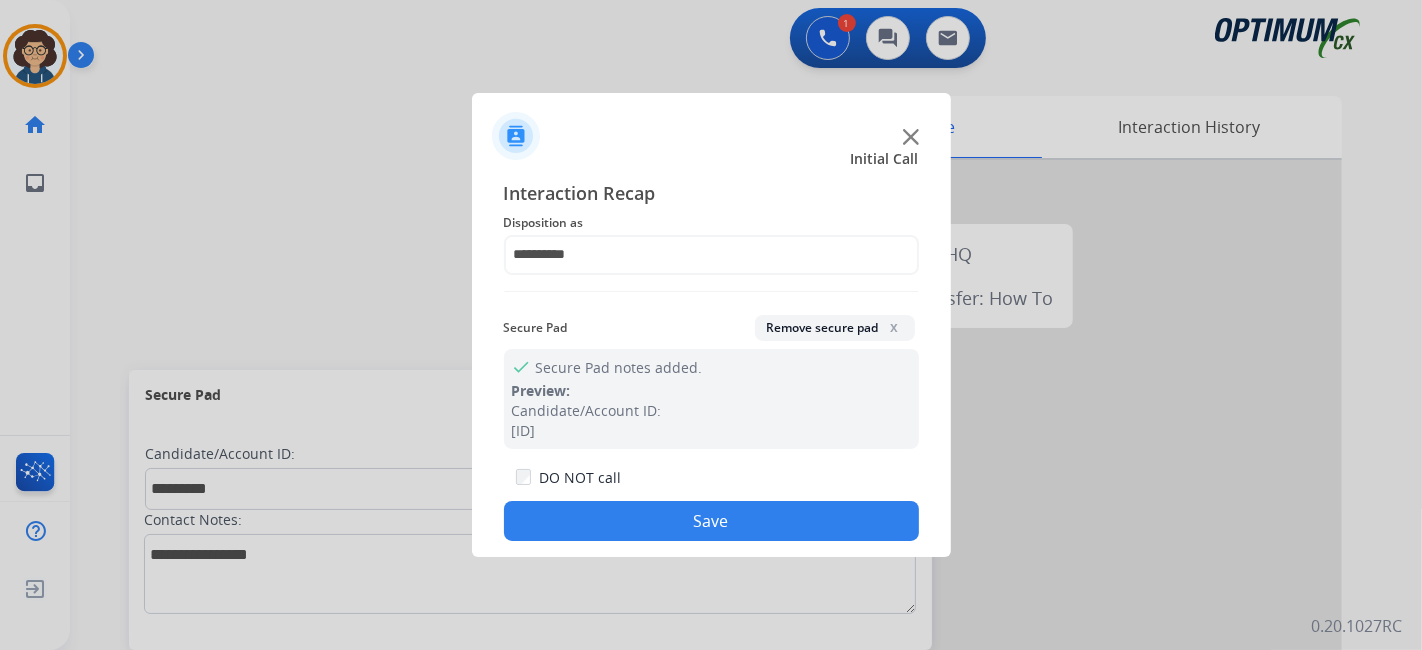 click on "Save" 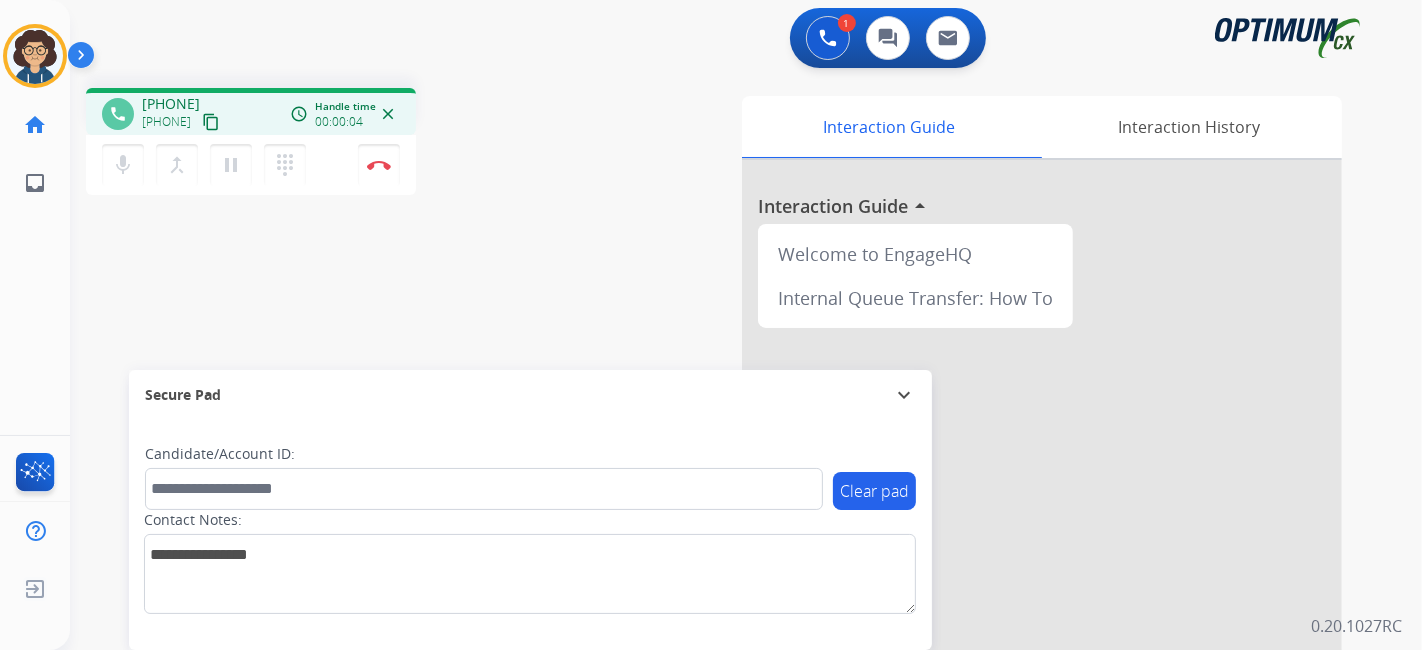 click on "content_copy" at bounding box center [211, 122] 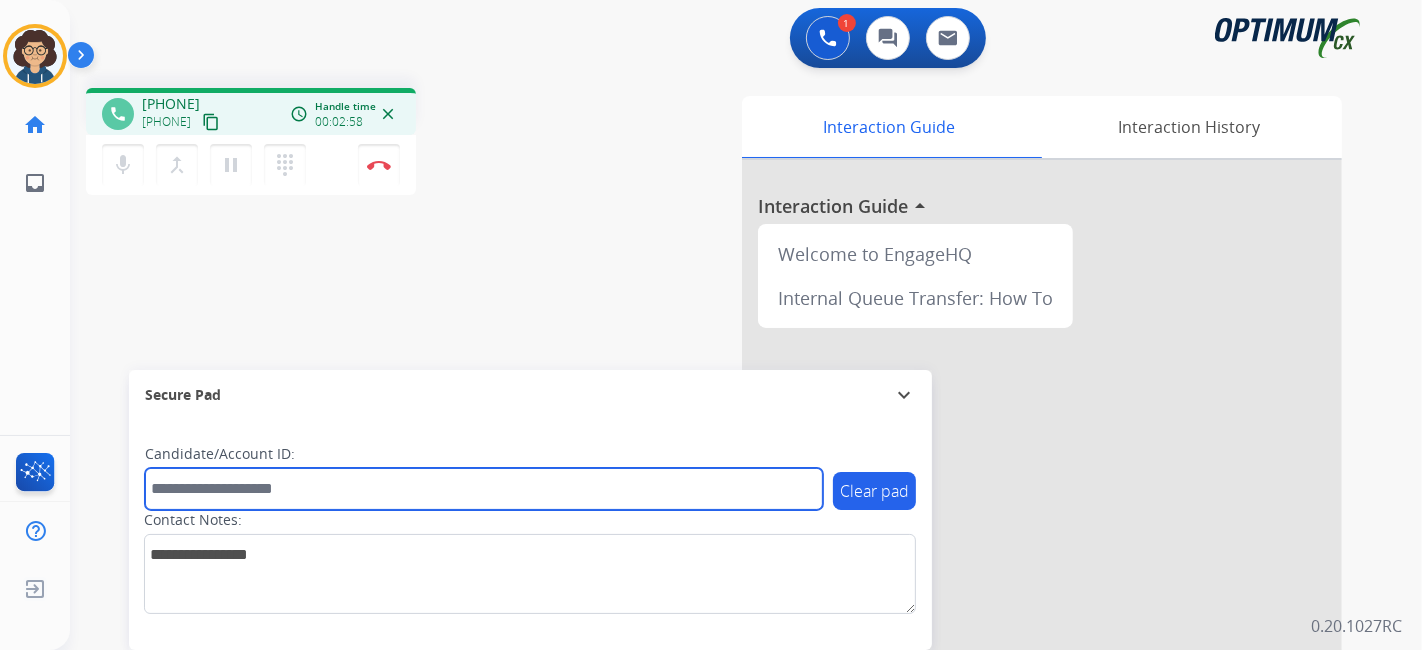 click at bounding box center [484, 489] 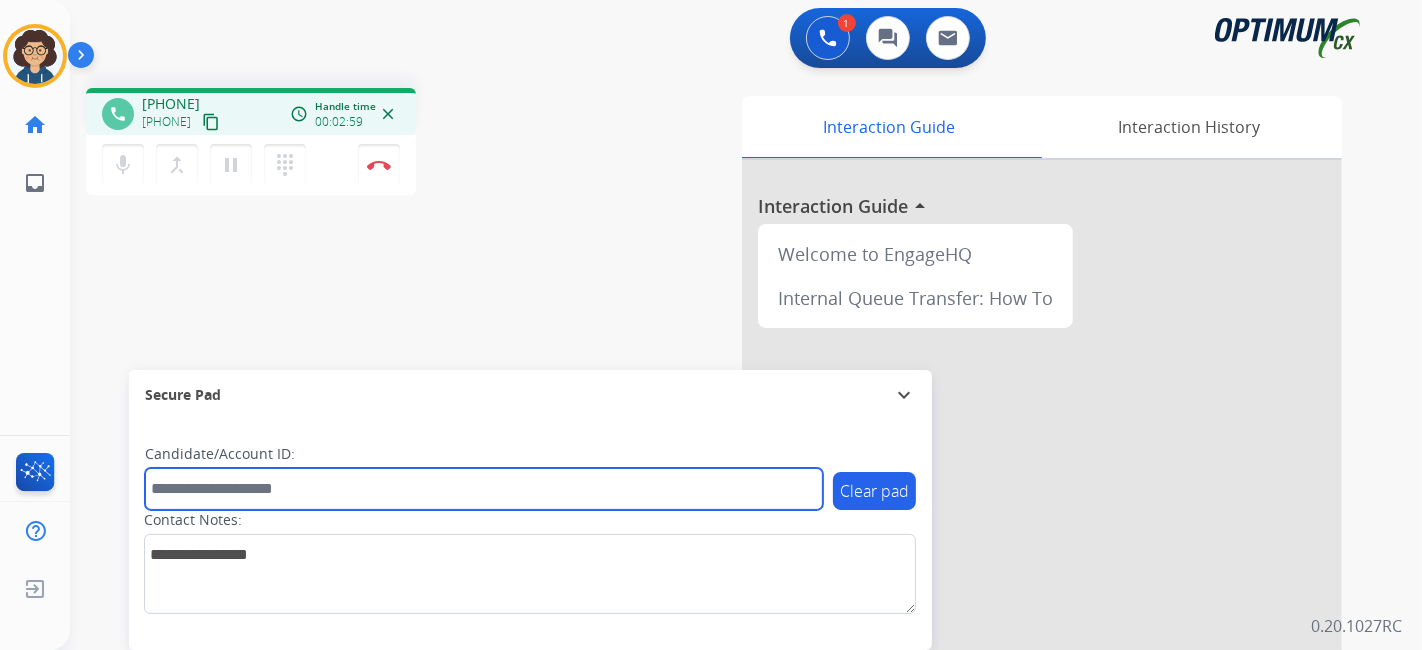 paste on "*******" 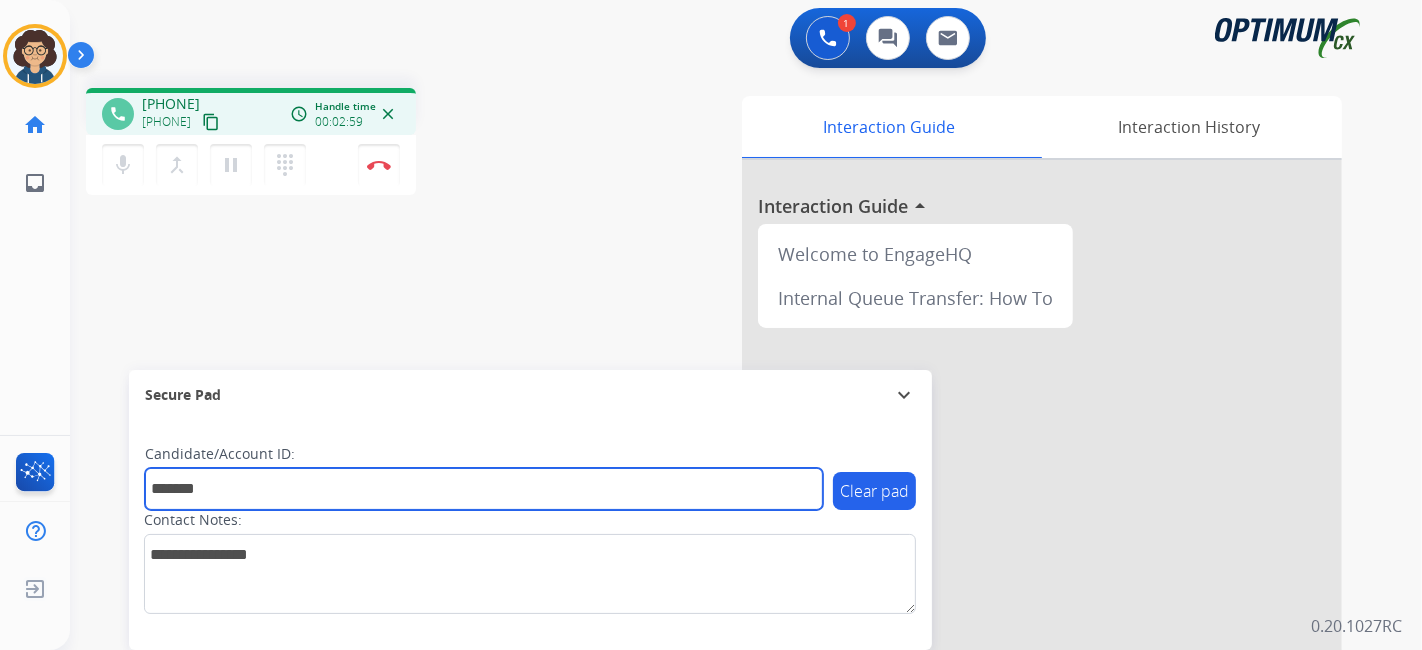 type on "*******" 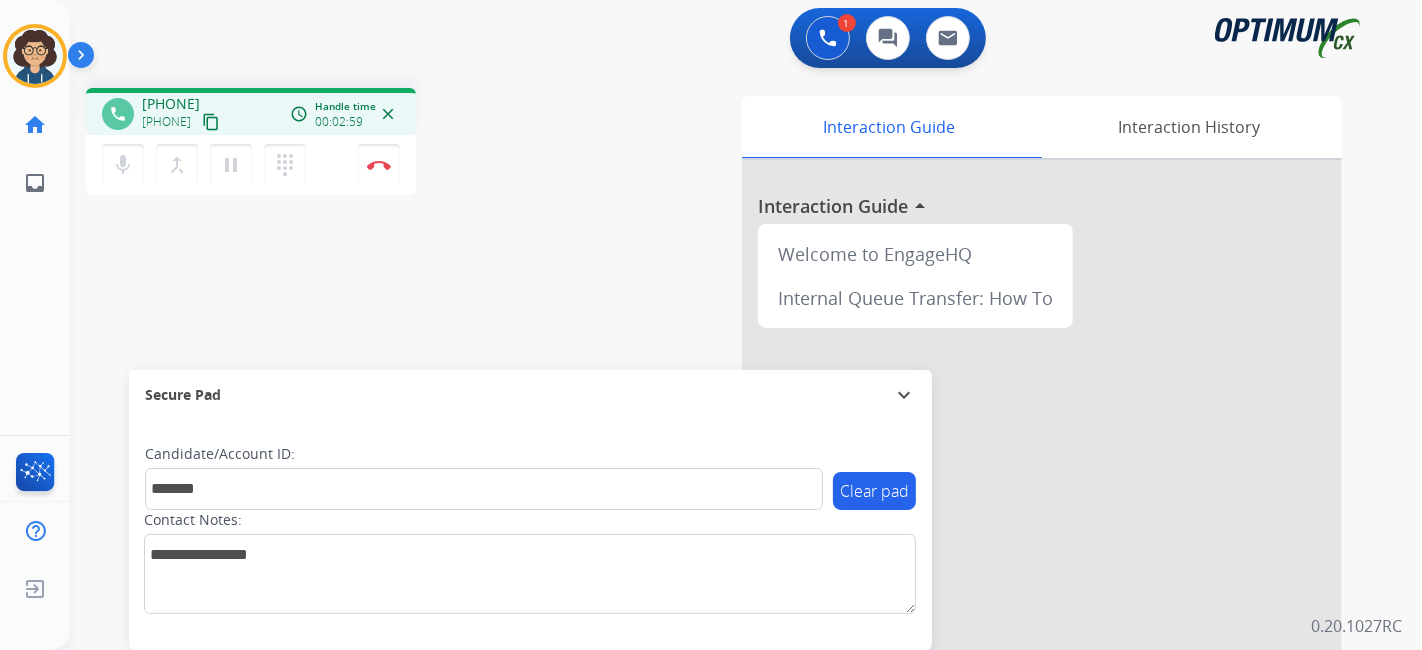 click on "phone [PHONE] [PHONE] content_copy access_time Call metrics Queue 01:14 Hold 00:00 Talk 03:00 Total 04:13 Handle time 00:02:59 close mic Mute merge_type Bridge pause Hold dialpad Dialpad Disconnect swap_horiz Break voice bridge close_fullscreen Connect 3-Way Call merge_type Separate 3-Way Call Interaction Guide Interaction History Interaction Guide arrow_drop_up Welcome to EngageHQ Internal Queue Transfer: How To Secure Pad expand_more Clear pad Candidate/Account ID: ******* Contact Notes:" at bounding box center [722, 489] 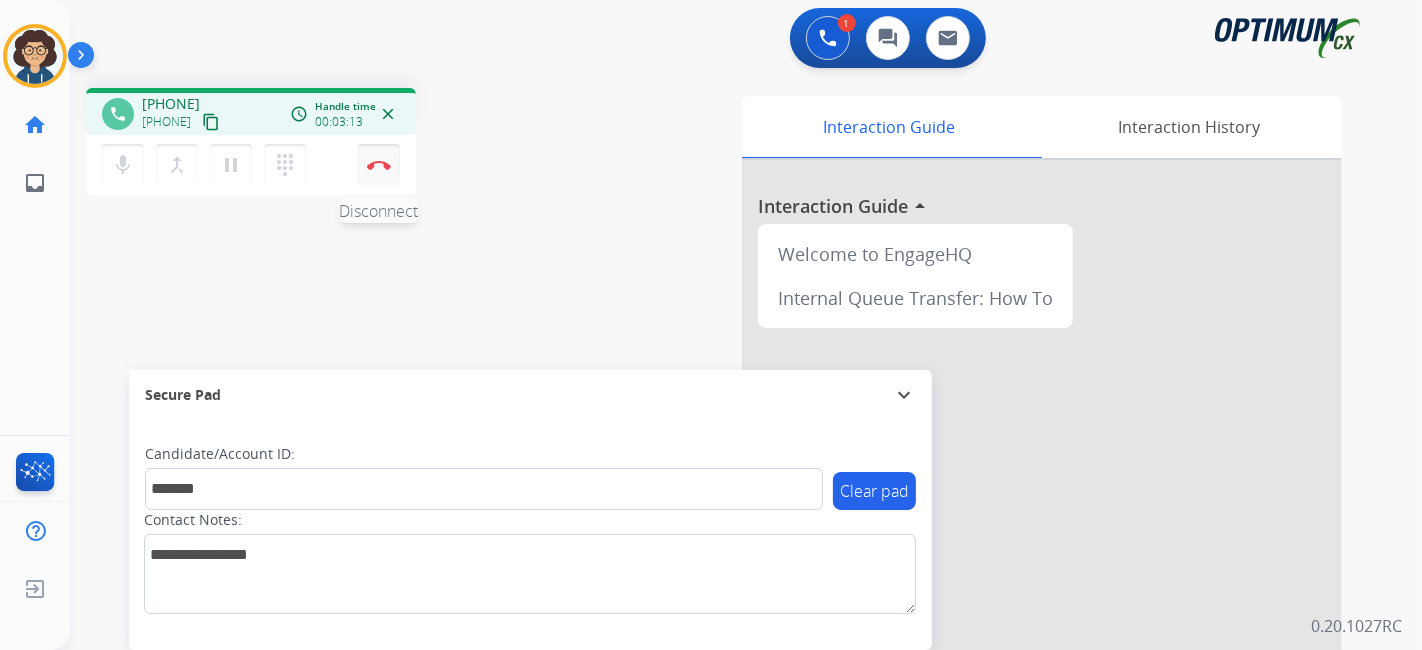 click on "Disconnect" at bounding box center (379, 165) 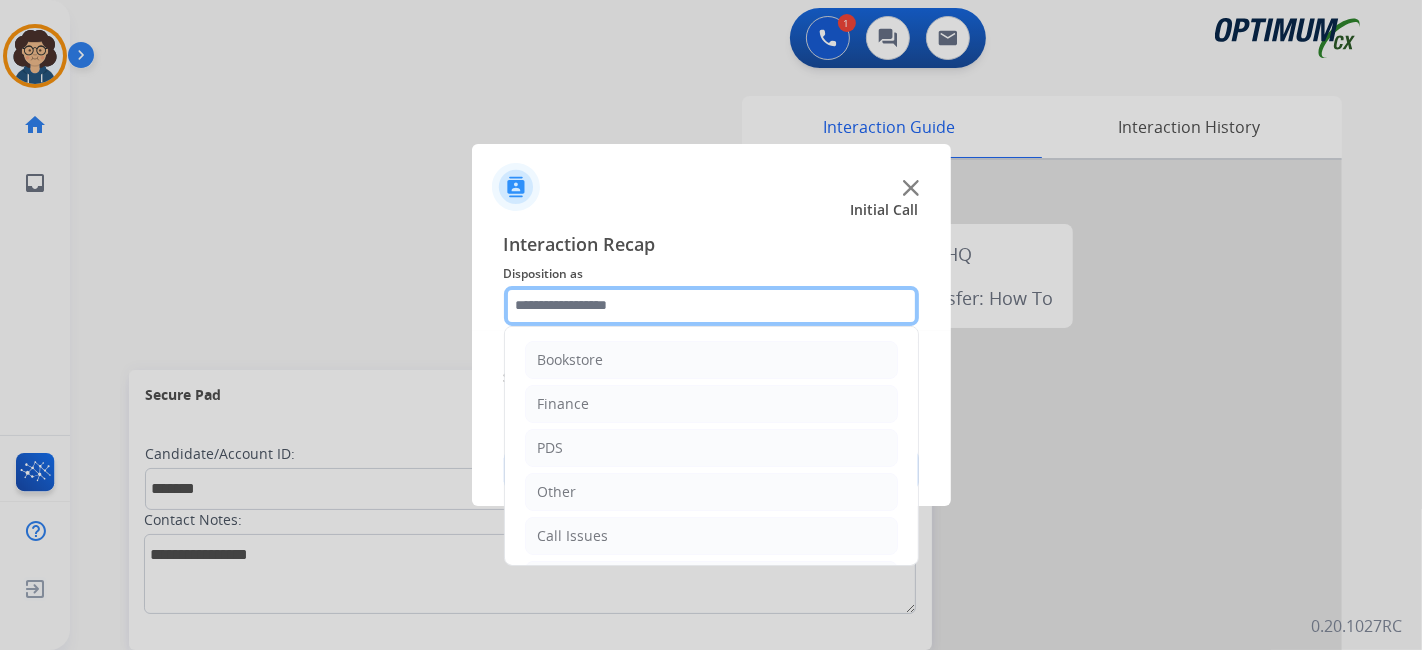 click 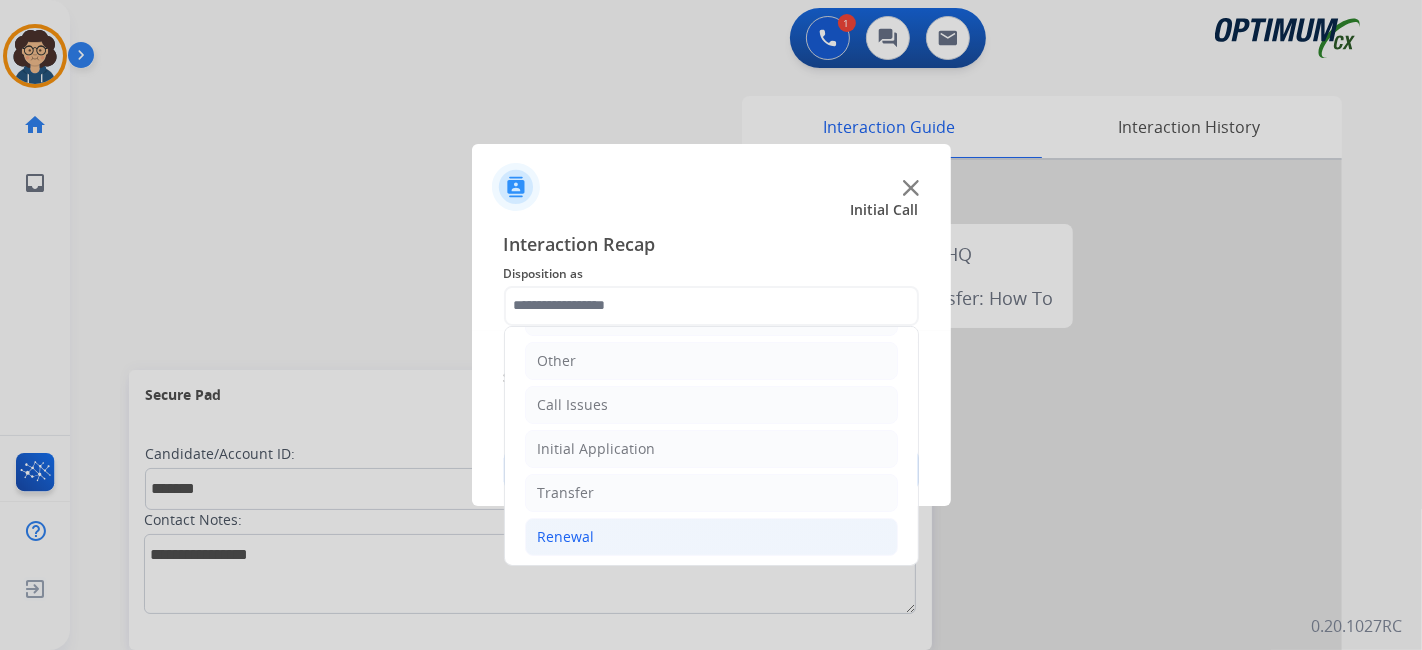 click on "Renewal" 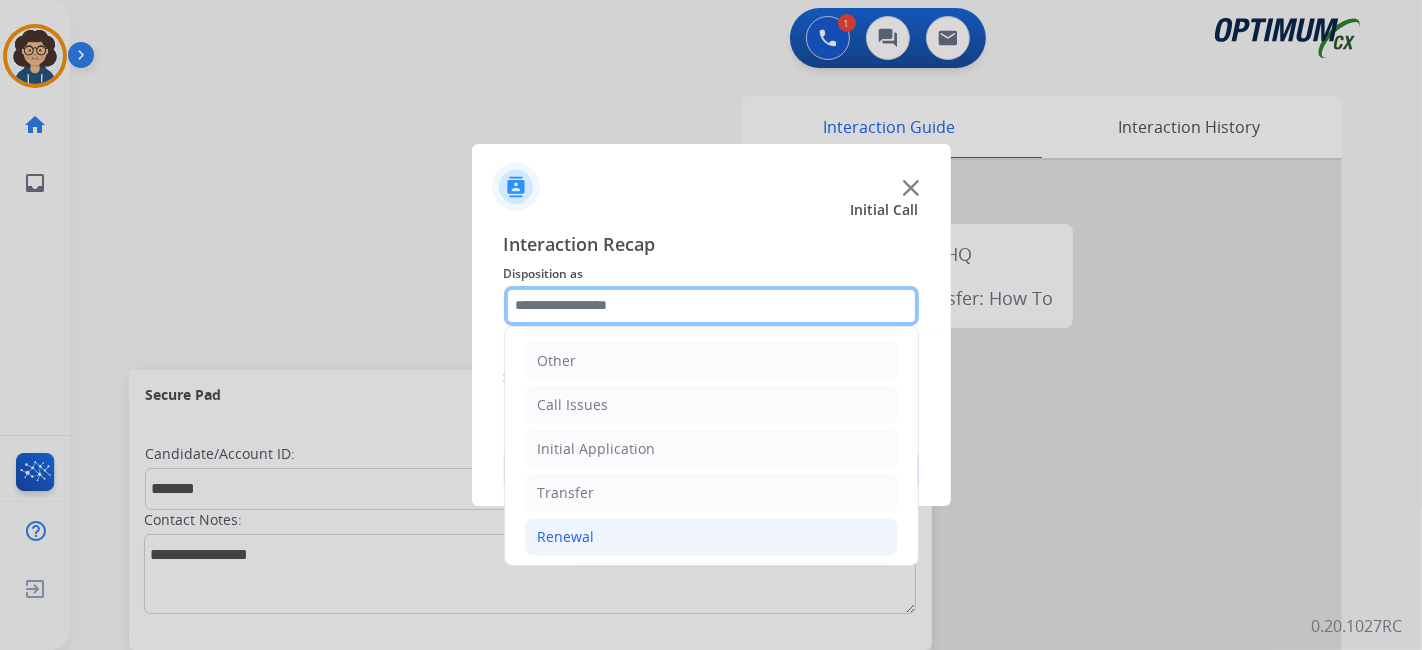 scroll, scrollTop: 760, scrollLeft: 0, axis: vertical 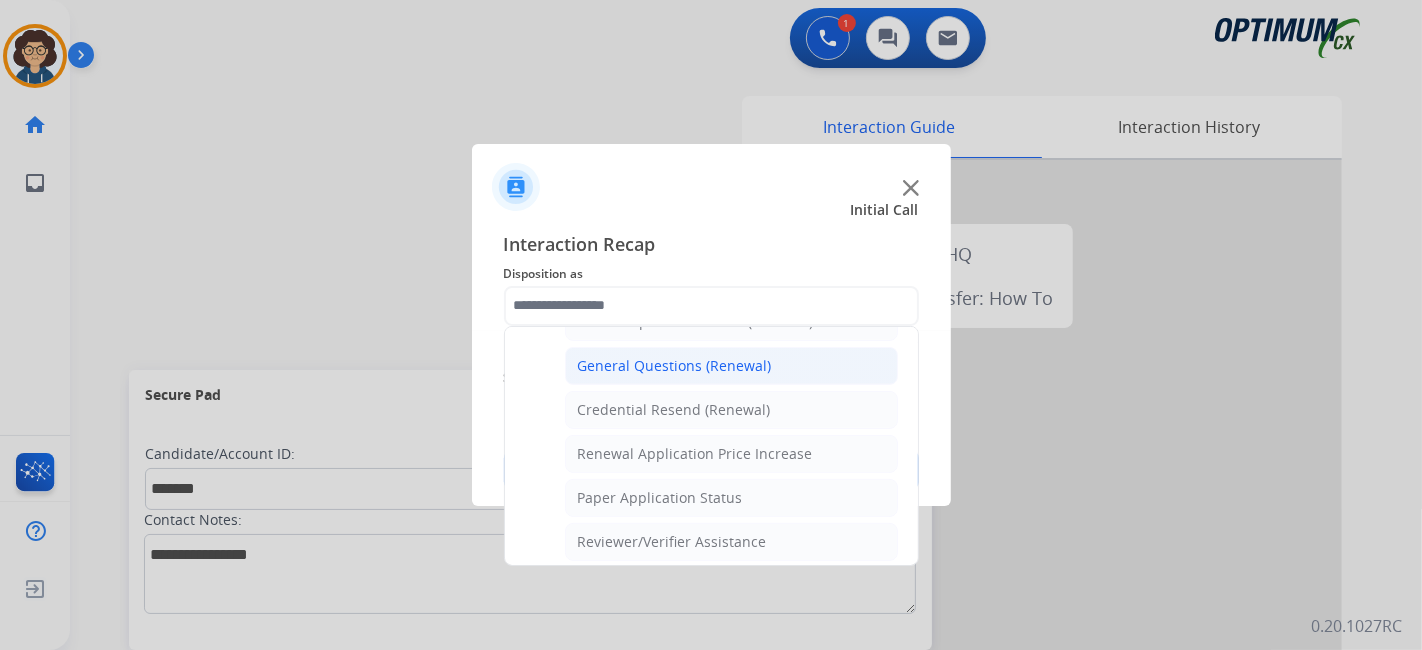 click on "General Questions (Renewal)" 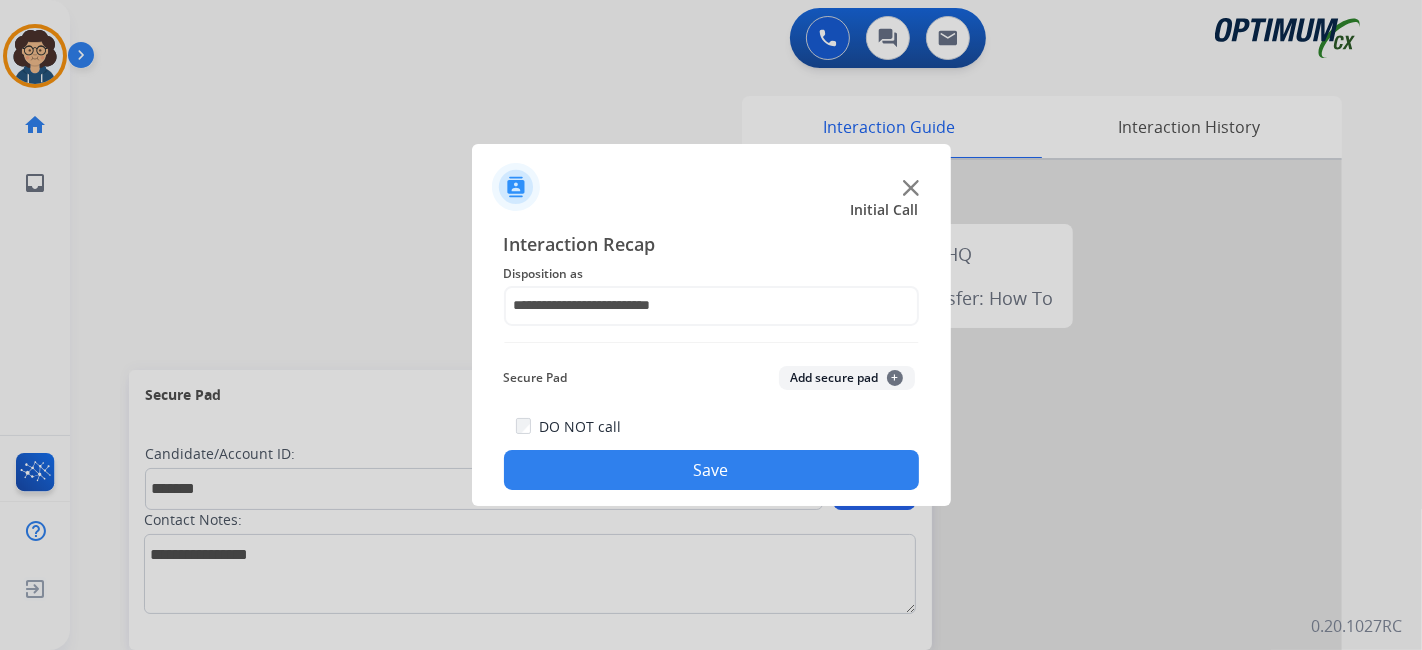 click on "Add secure pad  +" 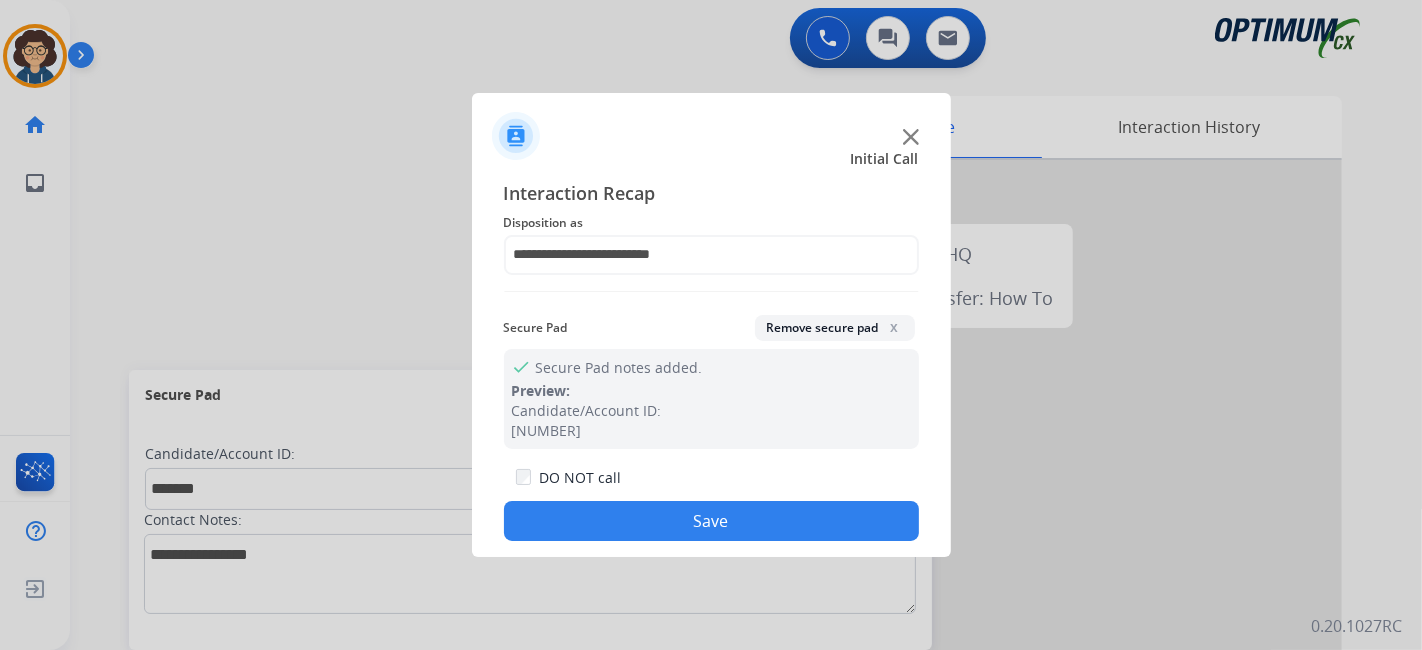 click on "Save" 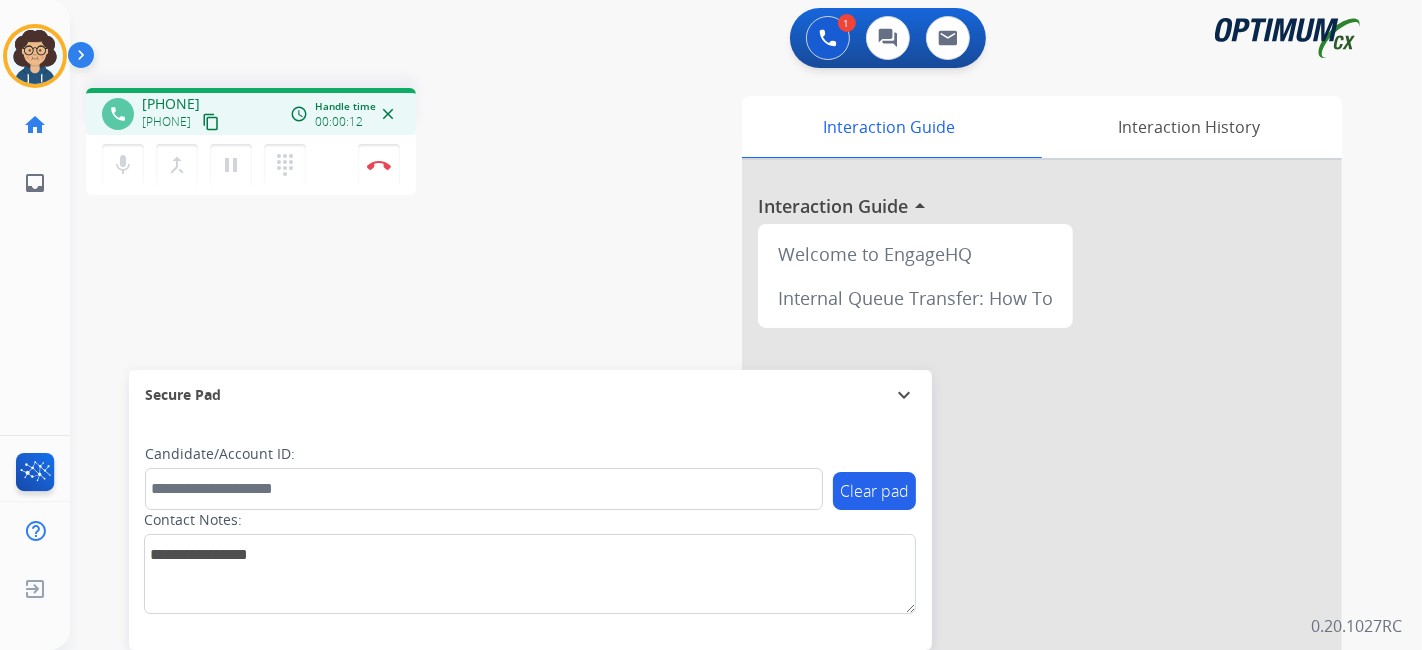 click on "content_copy" at bounding box center (211, 122) 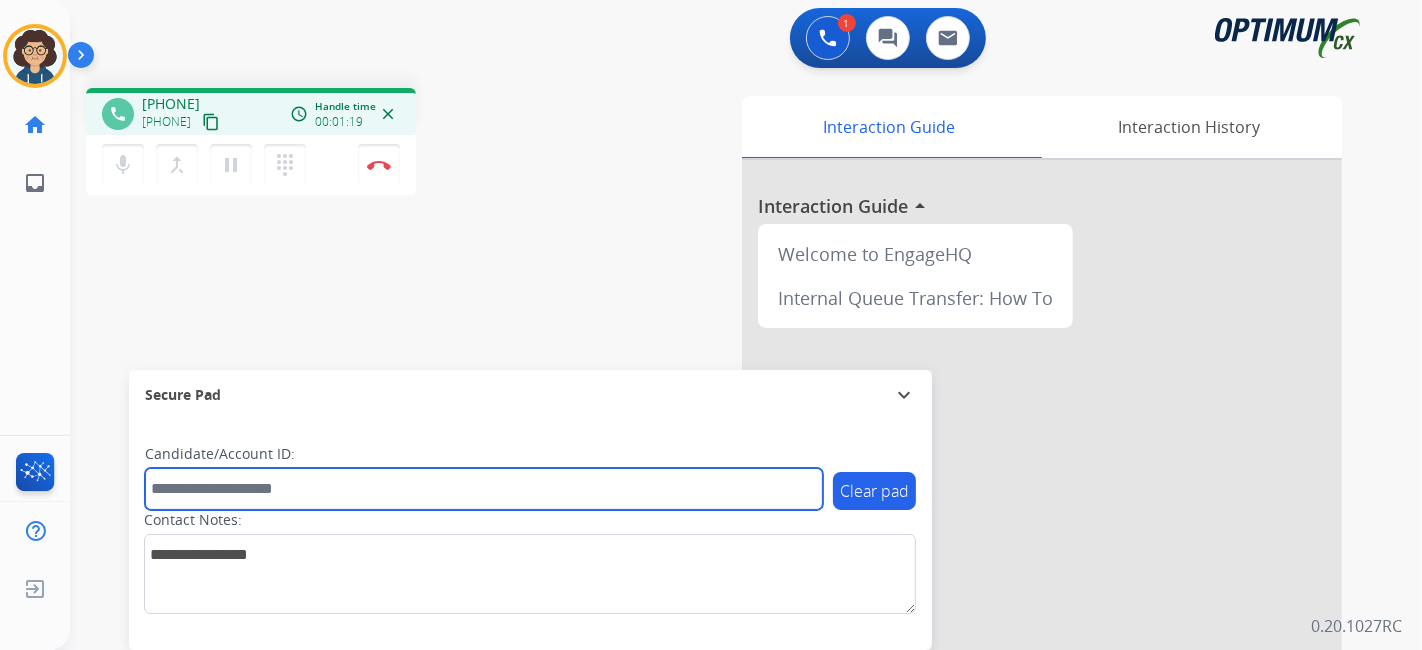 click at bounding box center (484, 489) 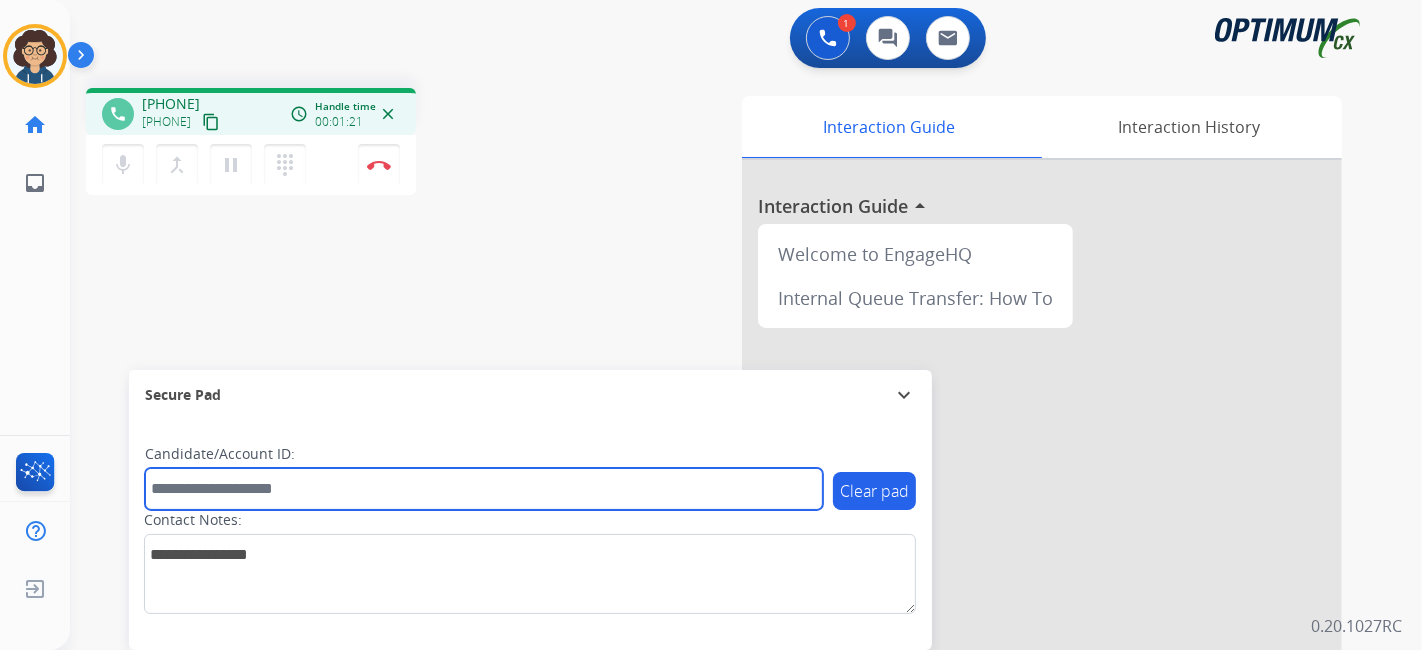 paste on "*******" 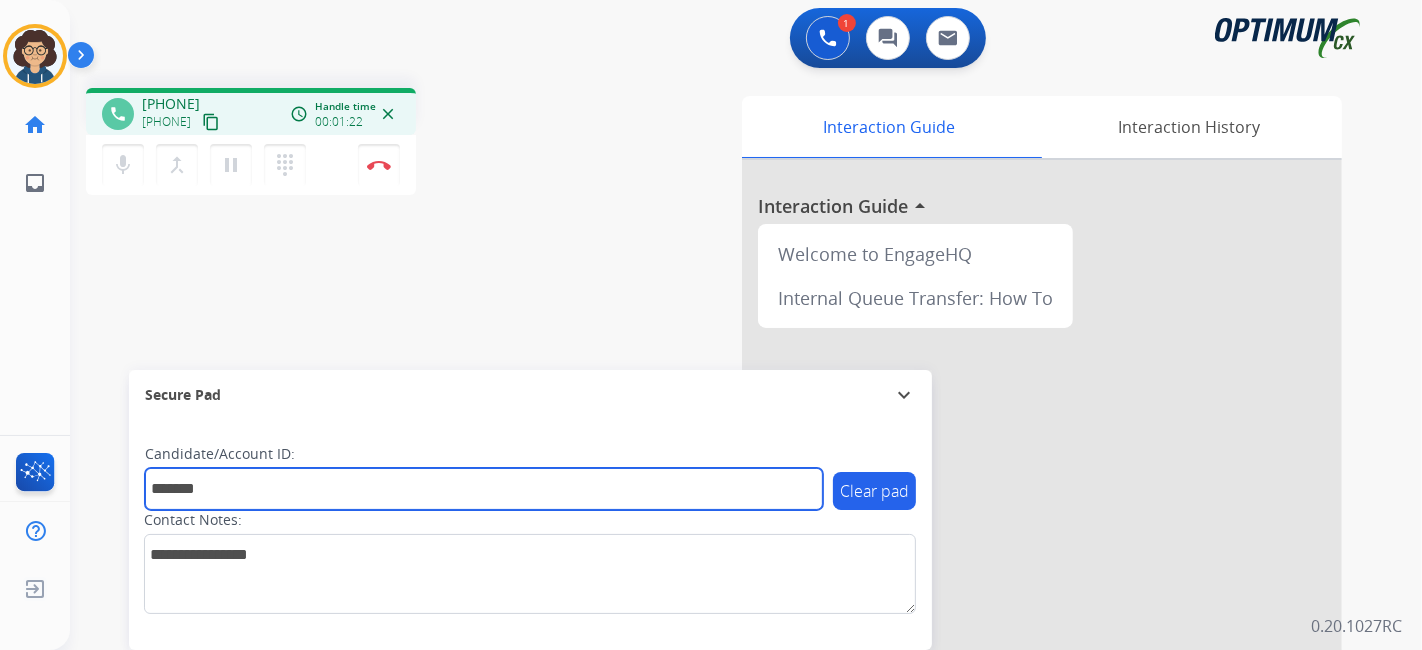 type on "*******" 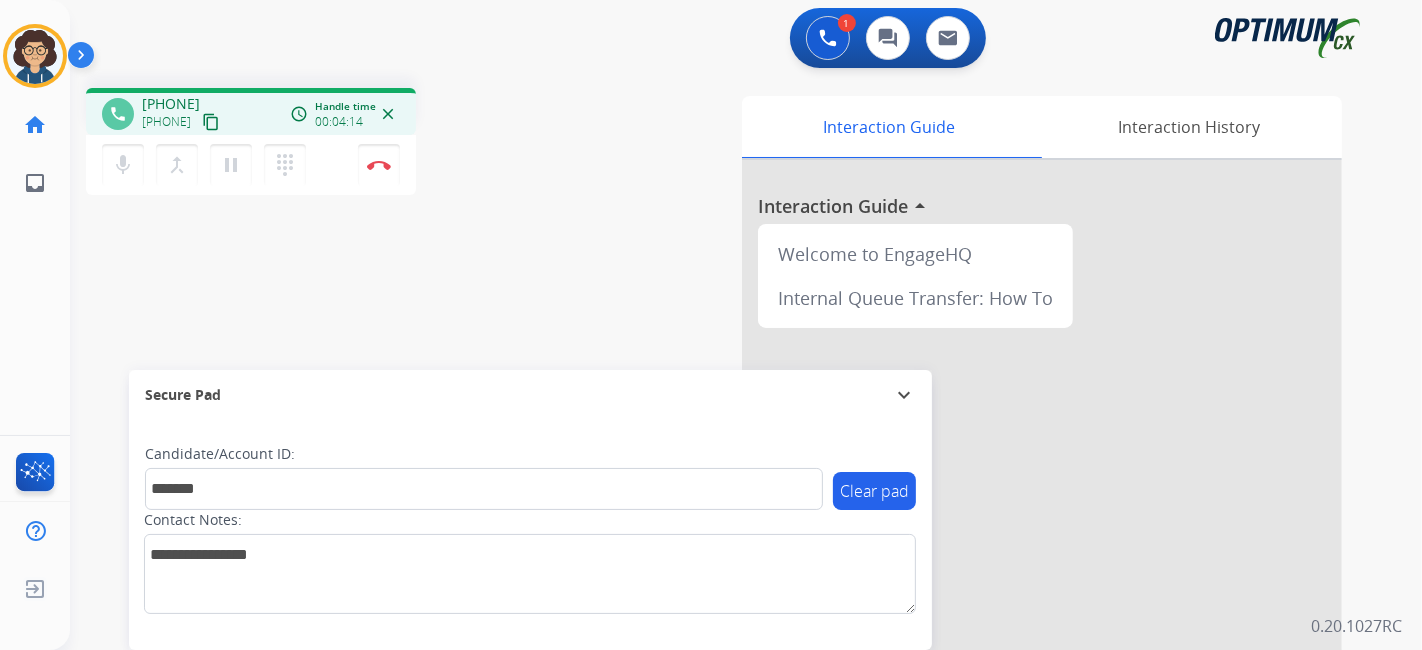 click on "phone [PHONE] [PHONE] content_copy access_time Call metrics Queue 00:09 Hold 00:00 Talk 04:15 Total 04:23 Handle time 00:04:14 close mic Mute merge_type Bridge pause Hold dialpad Dialpad Disconnect swap_horiz Break voice bridge close_fullscreen Connect 3-Way Call merge_type Separate 3-Way Call Interaction Guide Interaction History Interaction Guide arrow_drop_up Welcome to EngageHQ Internal Queue Transfer: How To Secure Pad expand_more Clear pad Candidate/Account ID: ******* Contact Notes:" at bounding box center [722, 489] 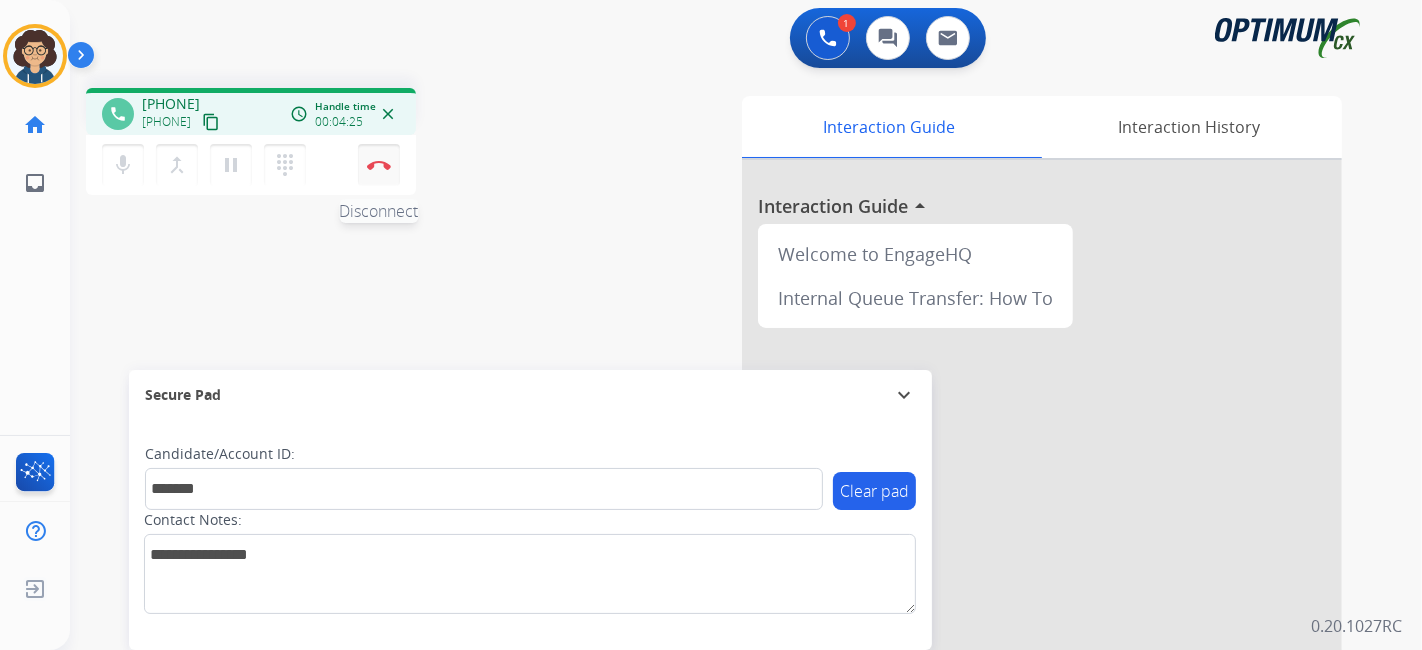 click on "Disconnect" at bounding box center [379, 165] 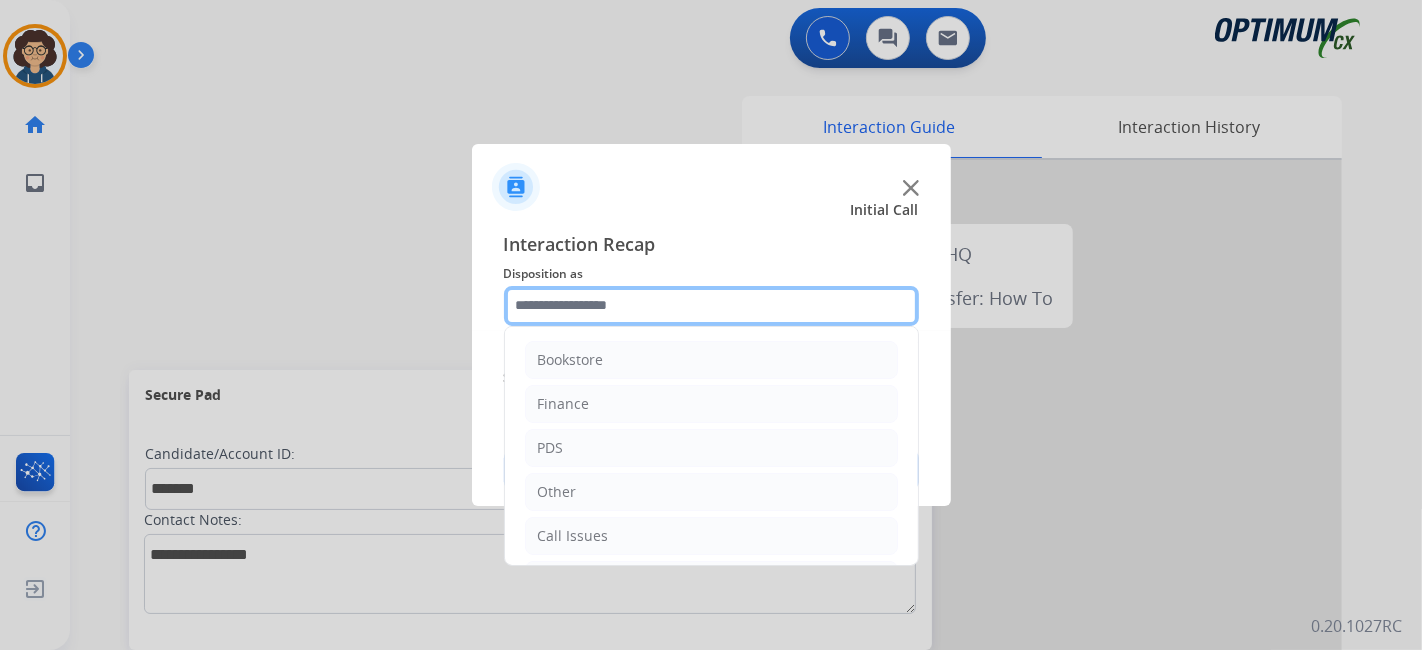 click 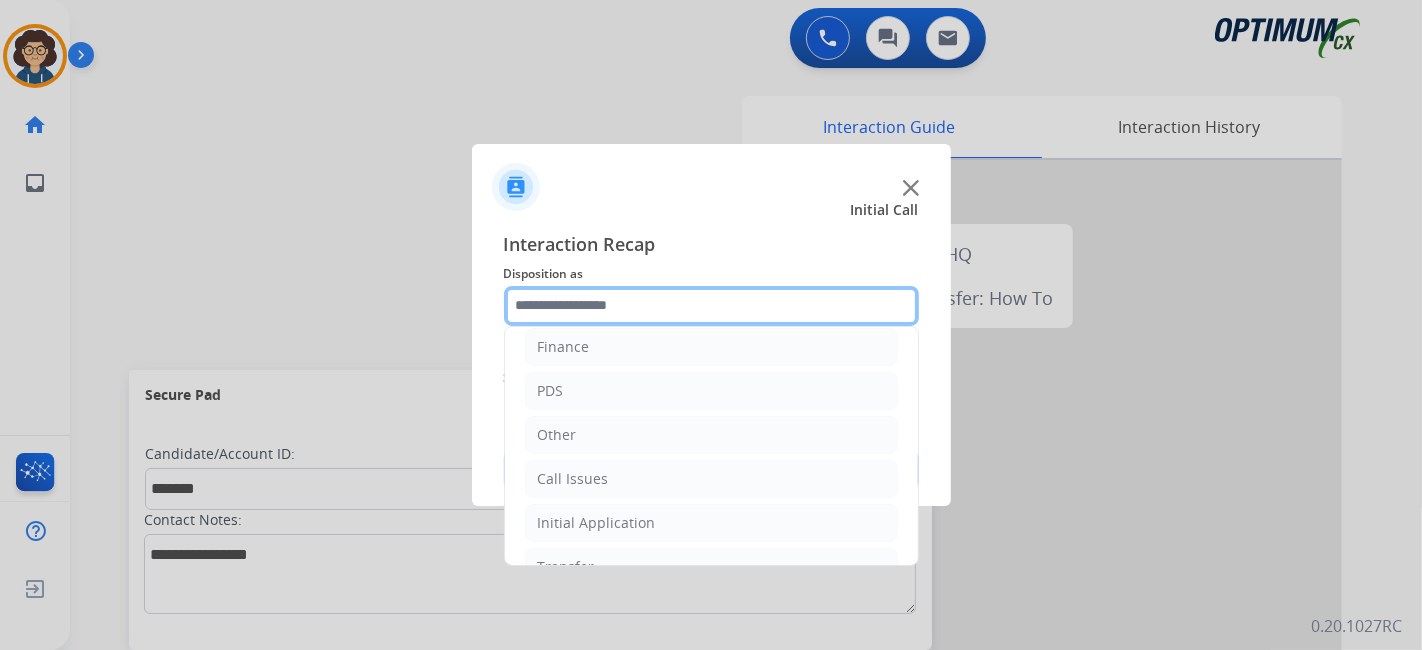 scroll, scrollTop: 131, scrollLeft: 0, axis: vertical 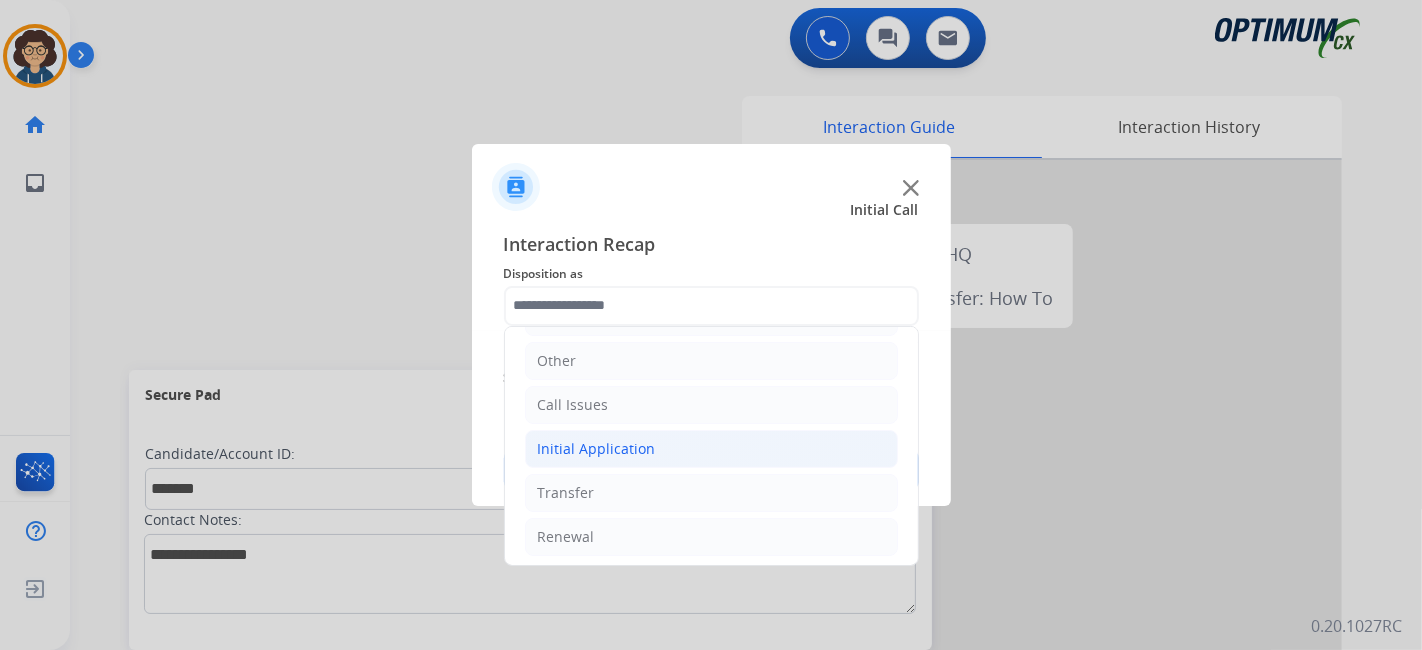 click on "Initial Application" 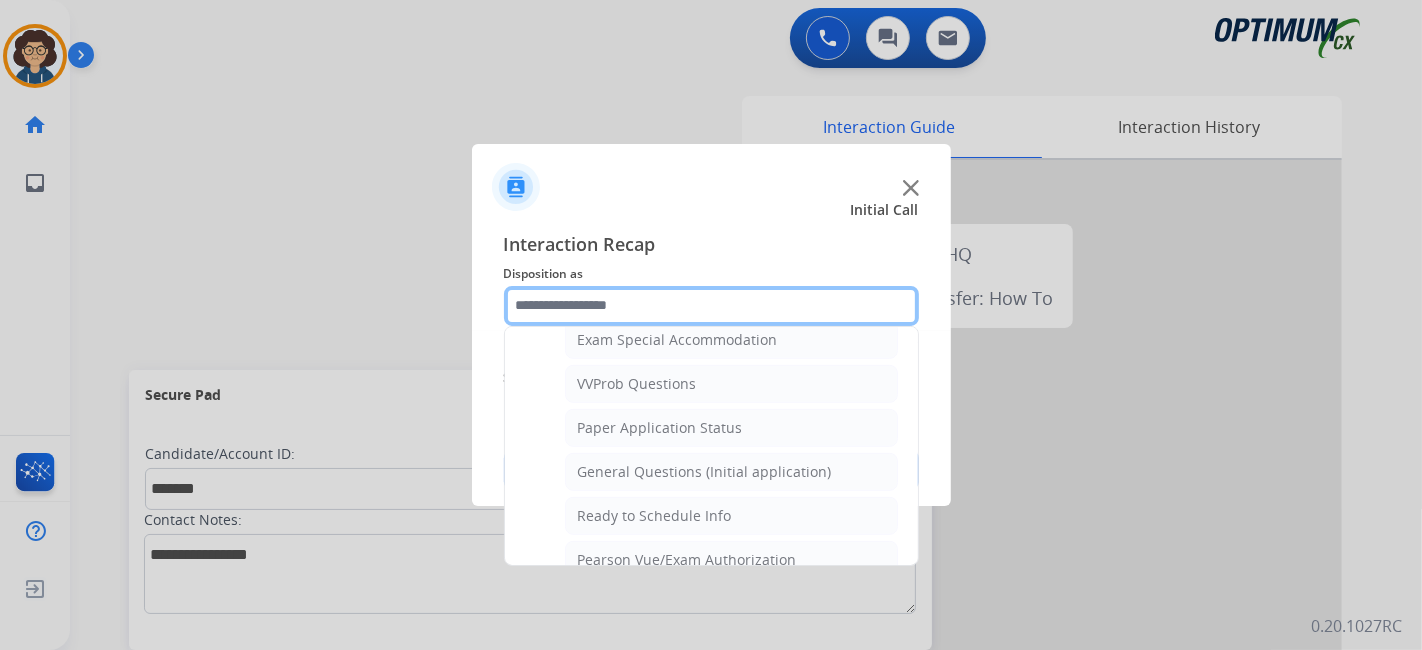 scroll, scrollTop: 1087, scrollLeft: 0, axis: vertical 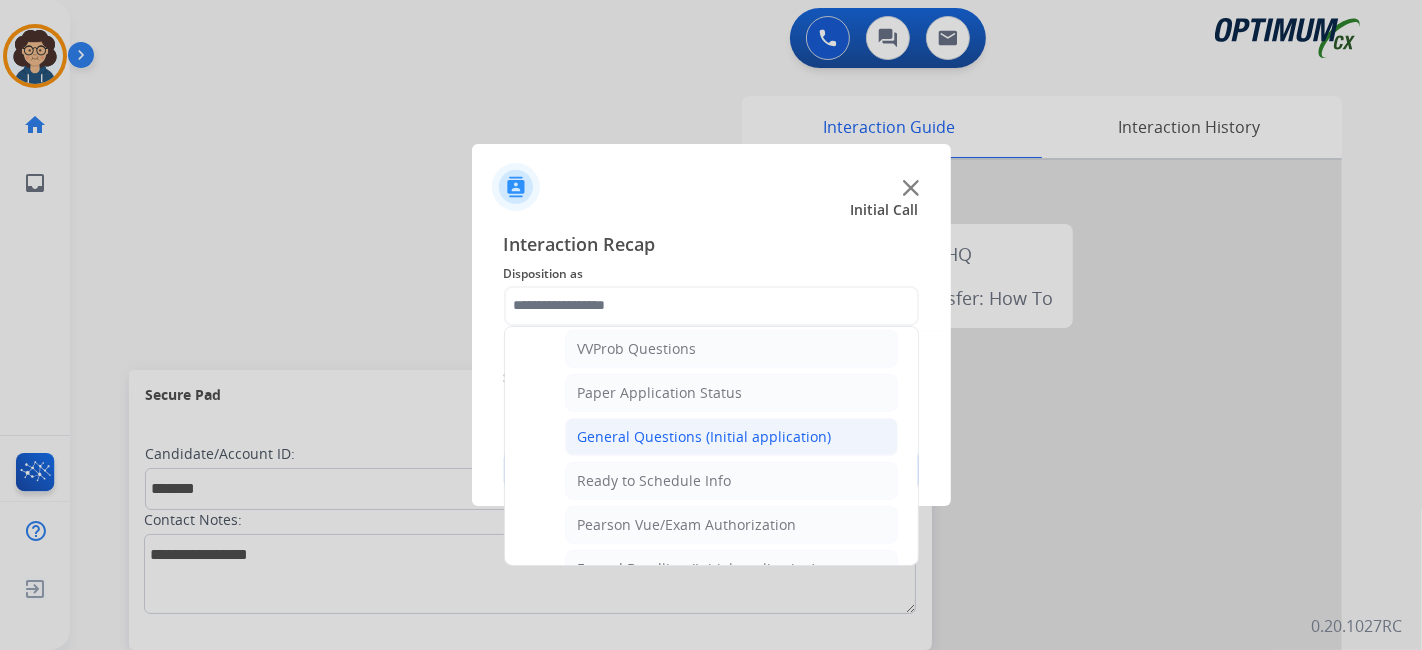 click on "General Questions (Initial application)" 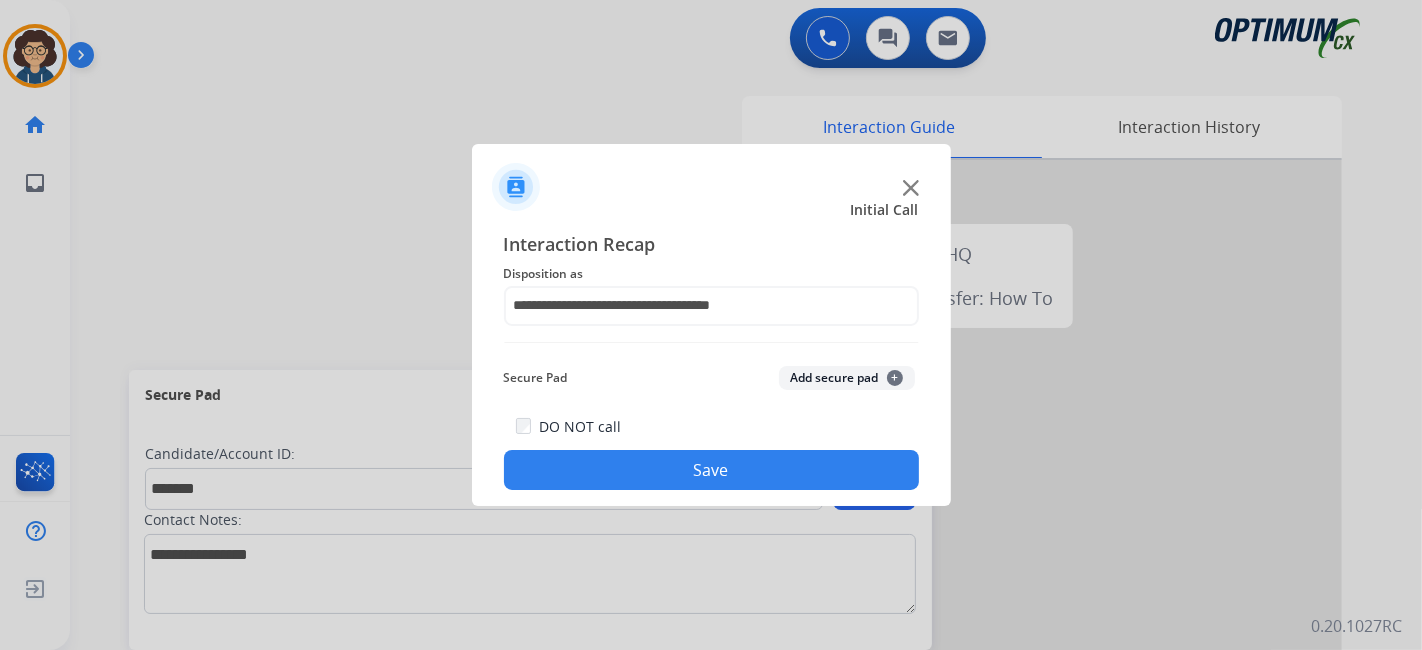click on "Add secure pad  +" 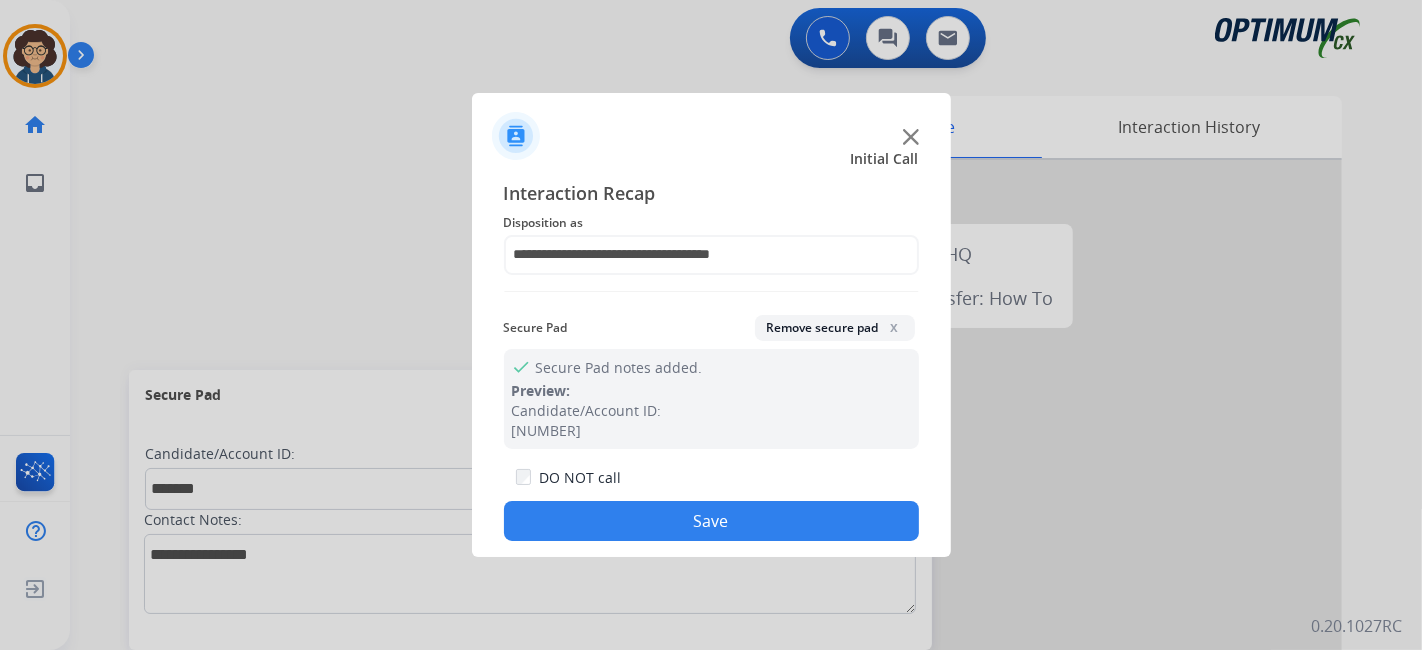 click on "Save" 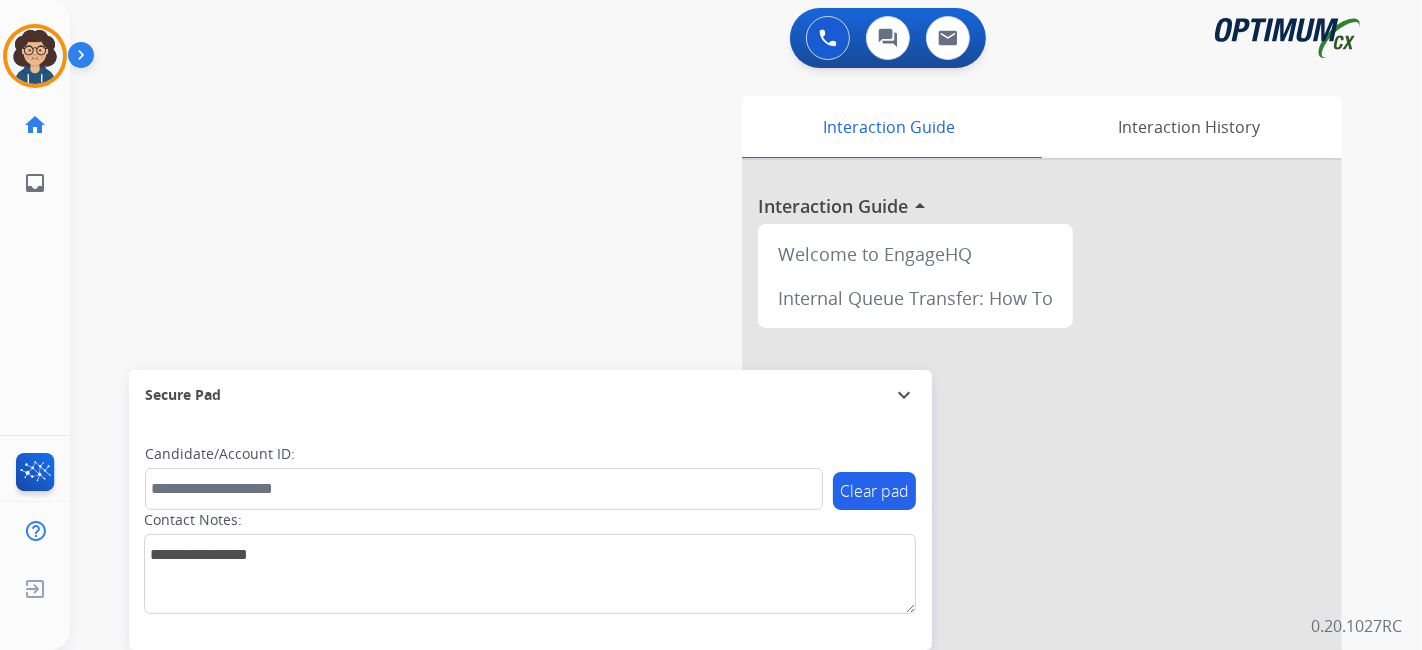 click on "swap_horiz Break voice bridge close_fullscreen Connect 3-Way Call merge_type Separate 3-Way Call  Interaction Guide   Interaction History  Interaction Guide arrow_drop_up  Welcome to EngageHQ   Internal Queue Transfer: How To  Secure Pad expand_more Clear pad Candidate/Account ID: Contact Notes:" at bounding box center [722, 489] 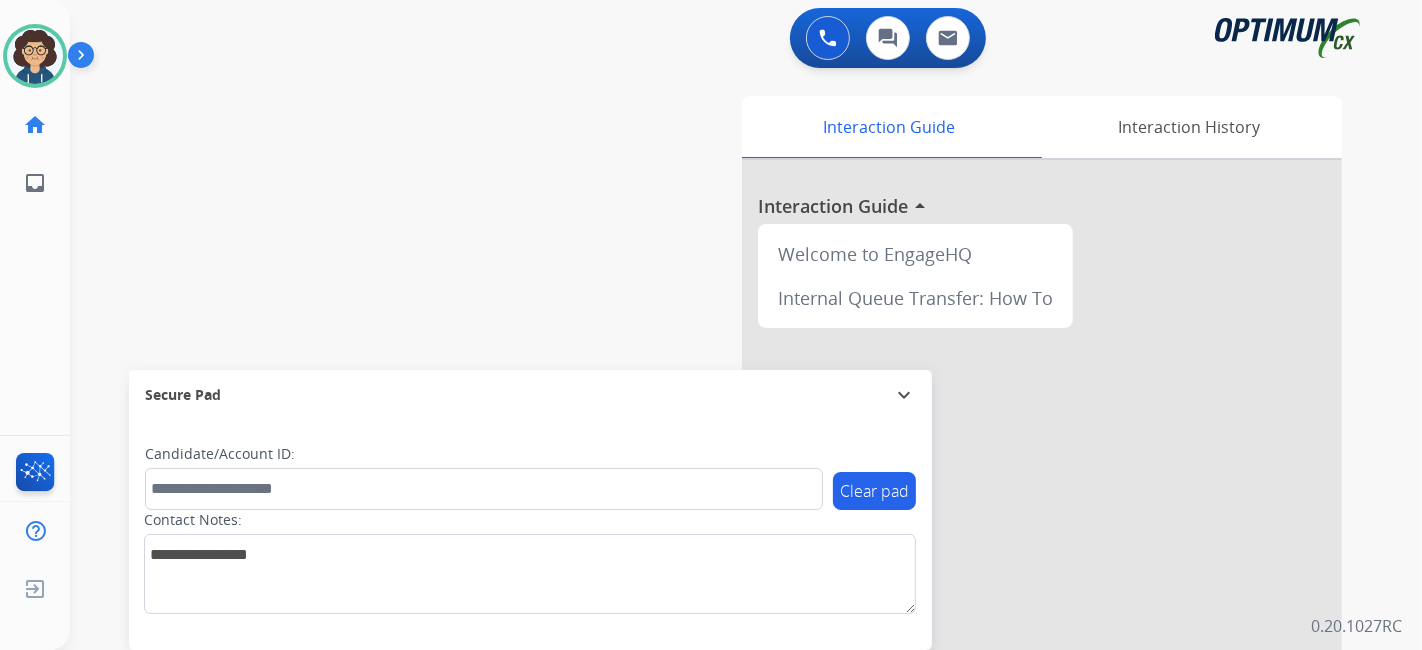 drag, startPoint x: 94, startPoint y: 261, endPoint x: 212, endPoint y: 181, distance: 142.56227 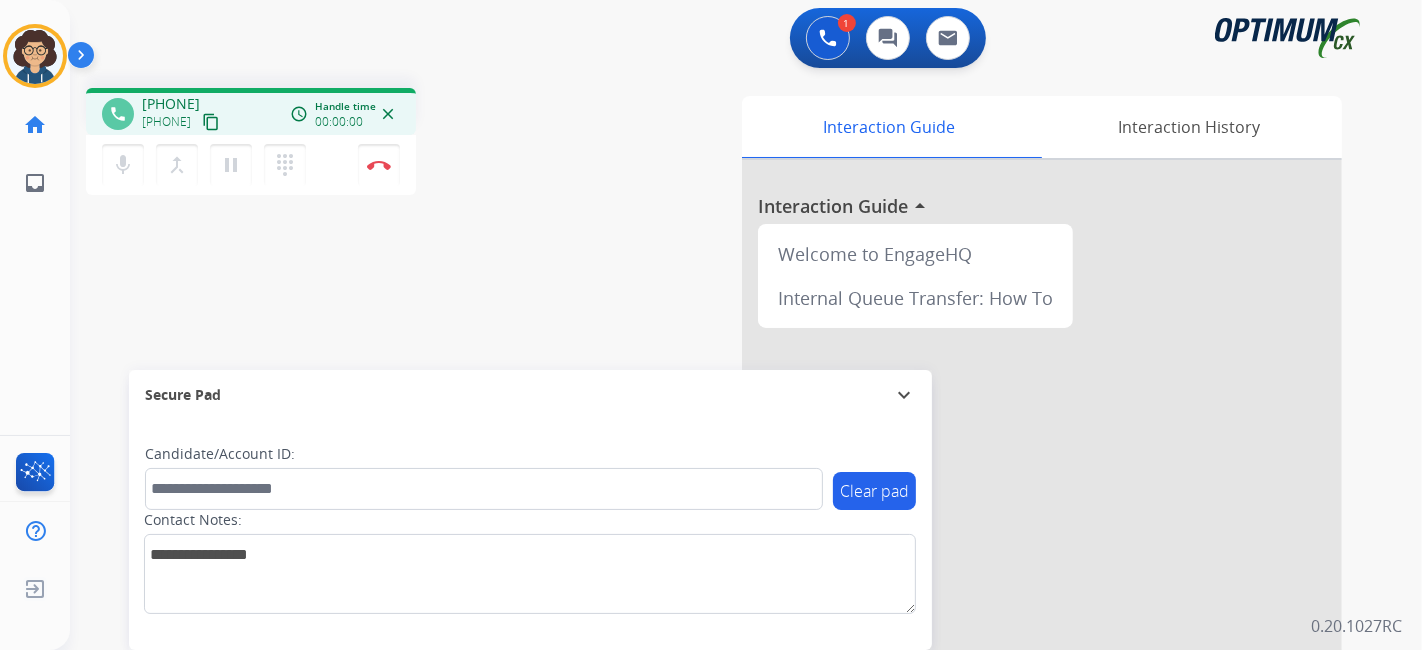 click on "content_copy" at bounding box center (211, 122) 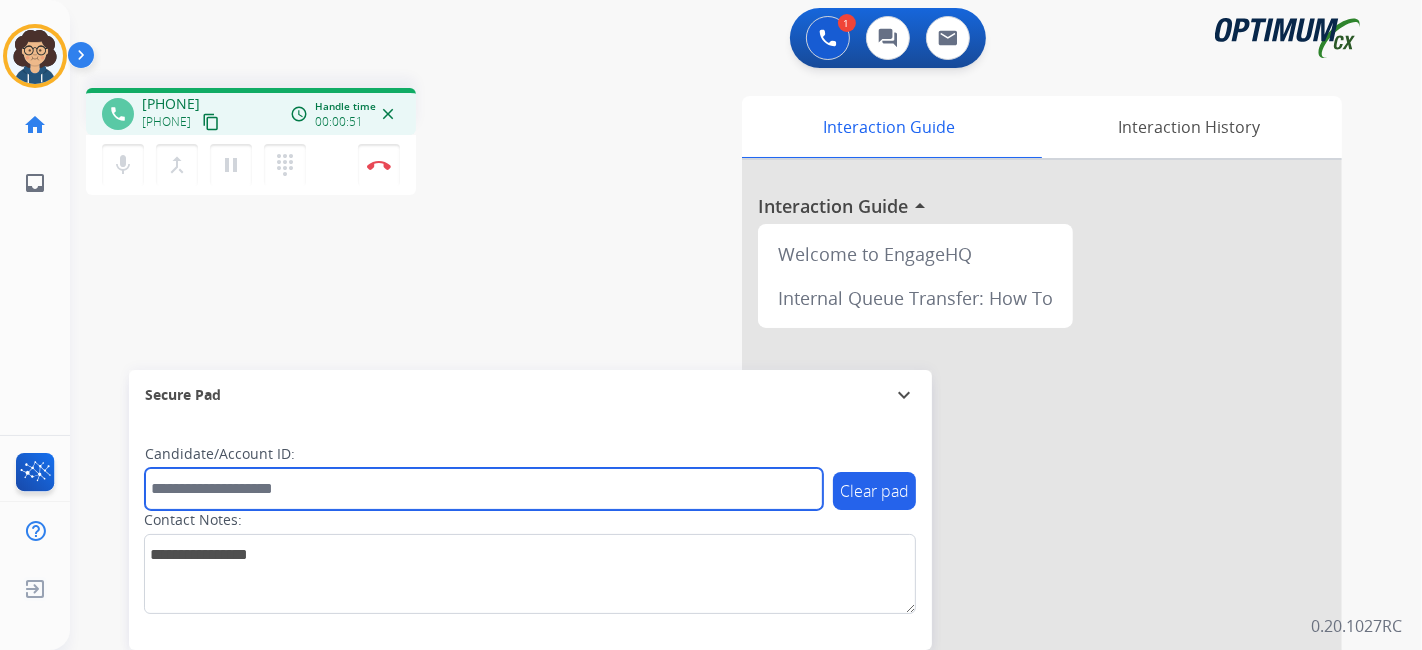 click at bounding box center [484, 489] 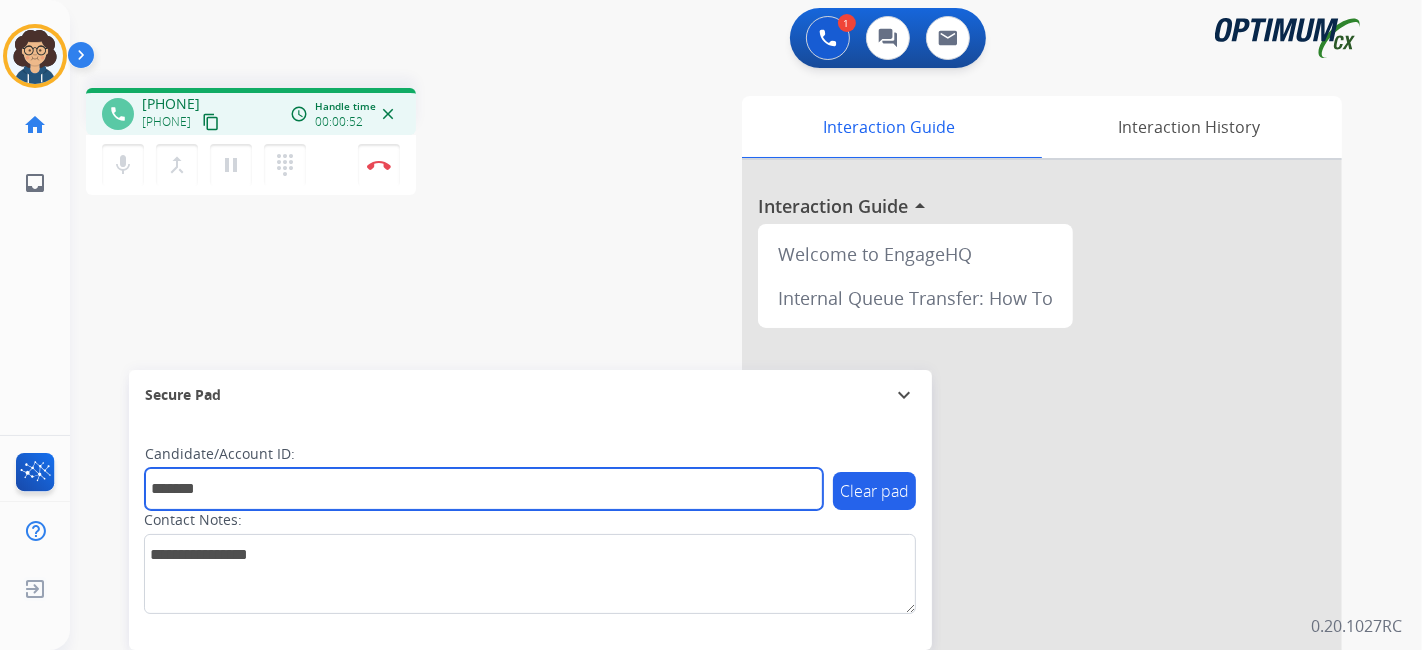 type on "*******" 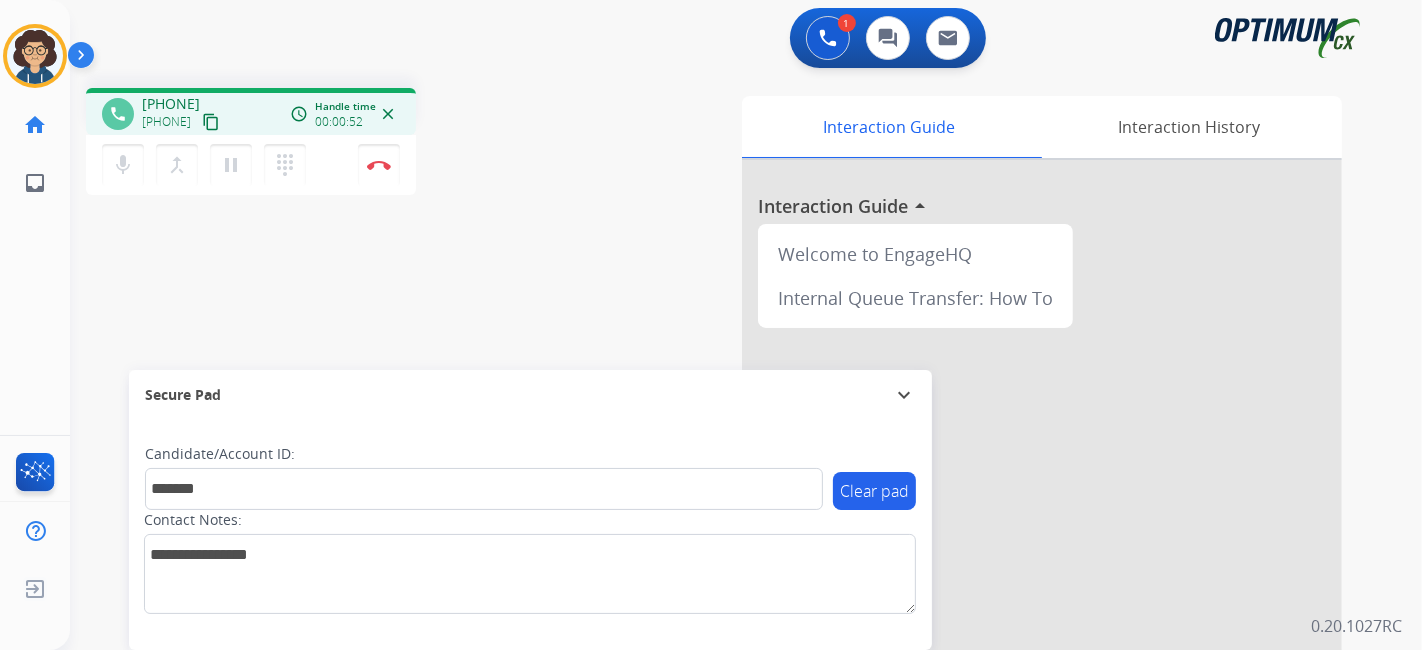 drag, startPoint x: 491, startPoint y: 301, endPoint x: 458, endPoint y: 27, distance: 275.98007 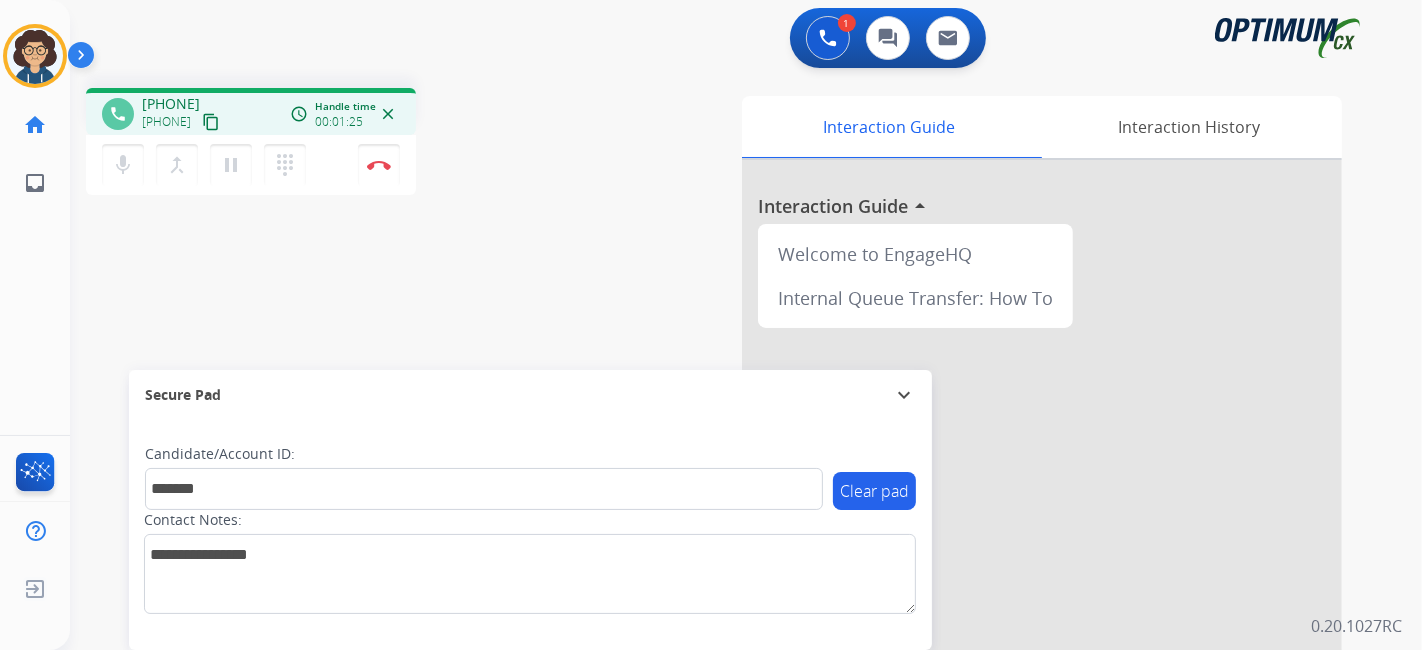 click on "phone [PHONE] [PHONE] content_copy access_time Call metrics Queue 00:10 Hold 00:00 Talk 01:26 Total 01:35 Handle time 00:01:25 close" at bounding box center (251, 111) 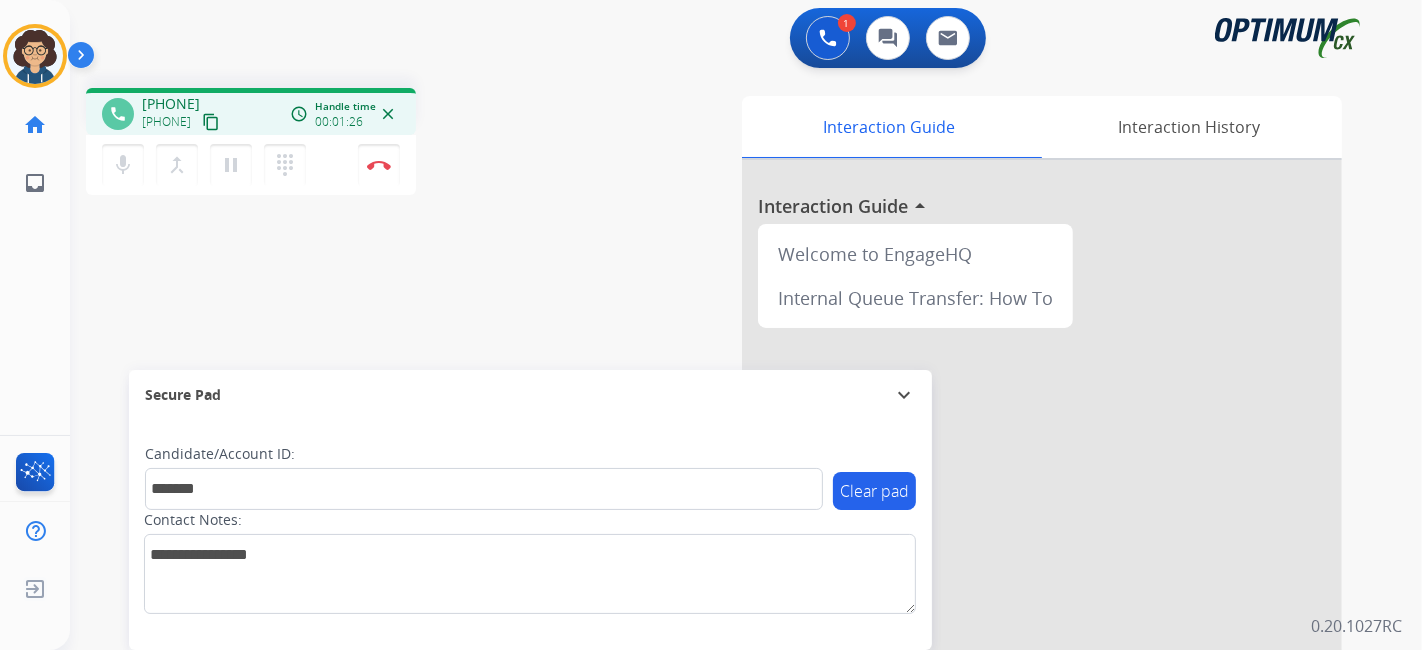 drag, startPoint x: 240, startPoint y: 124, endPoint x: 252, endPoint y: 96, distance: 30.463093 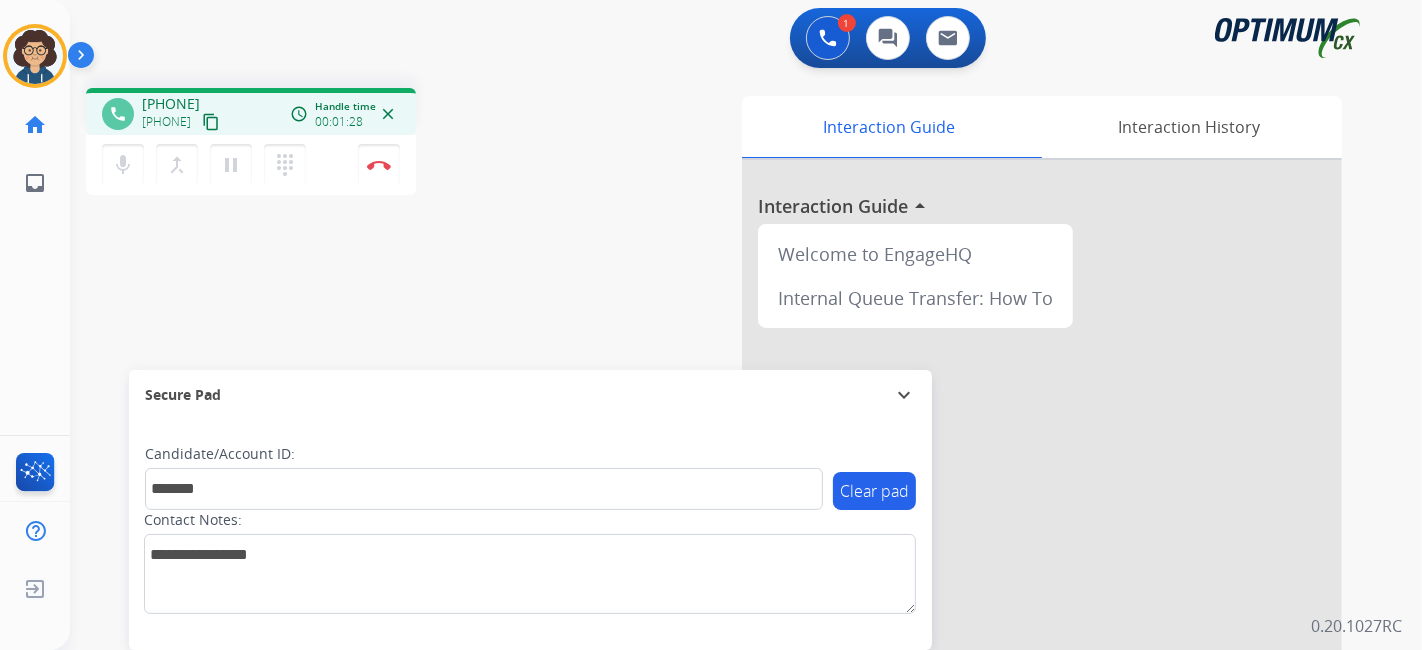 click on "content_copy" at bounding box center [211, 122] 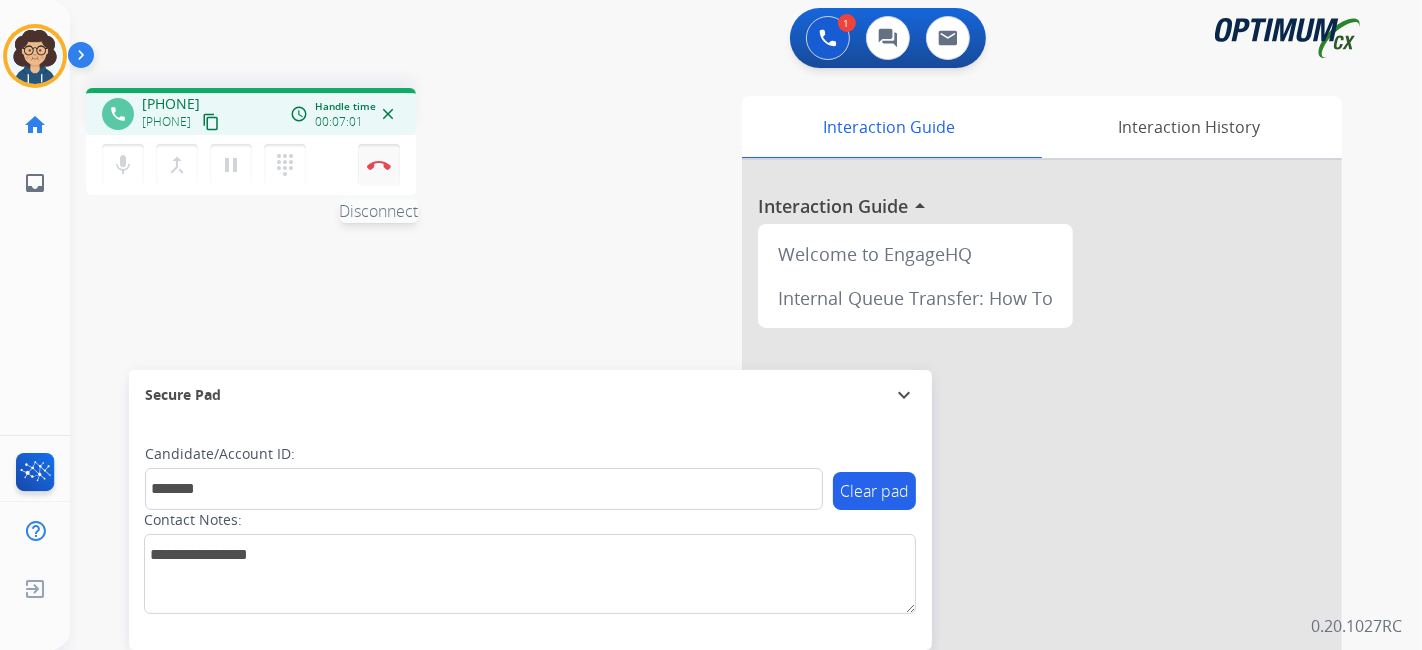 click at bounding box center (379, 165) 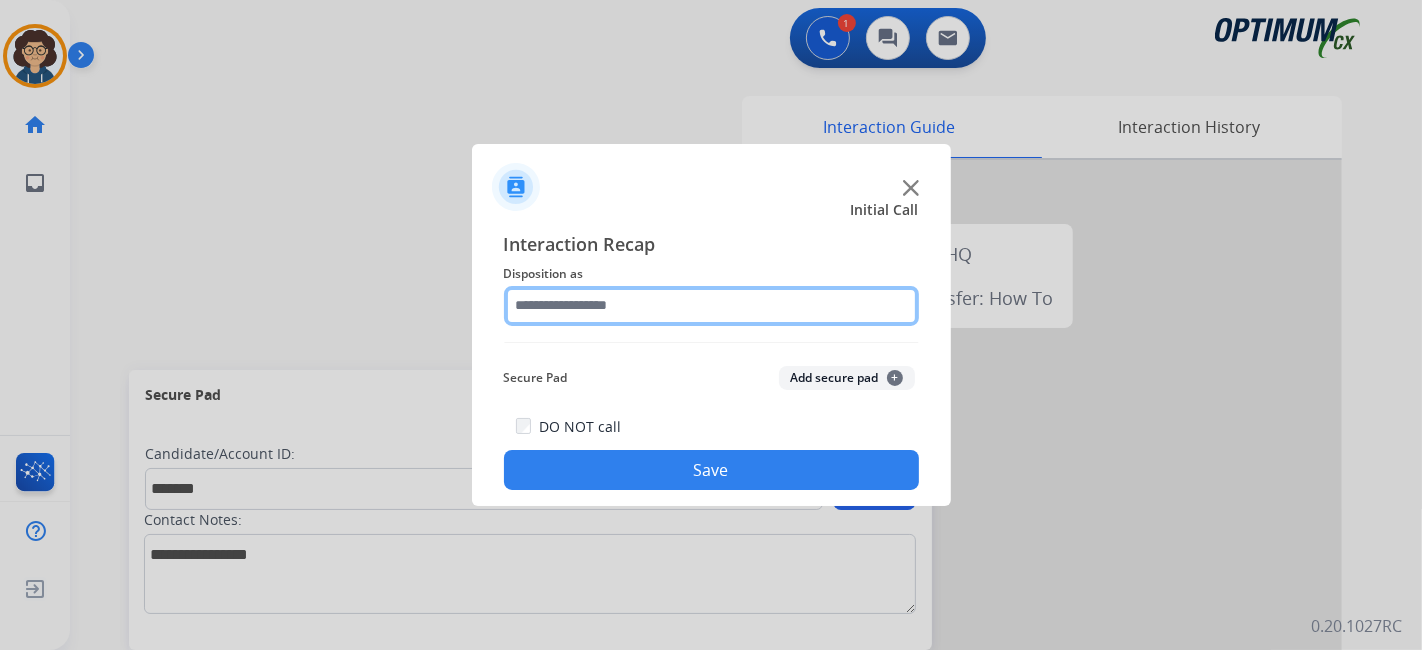click 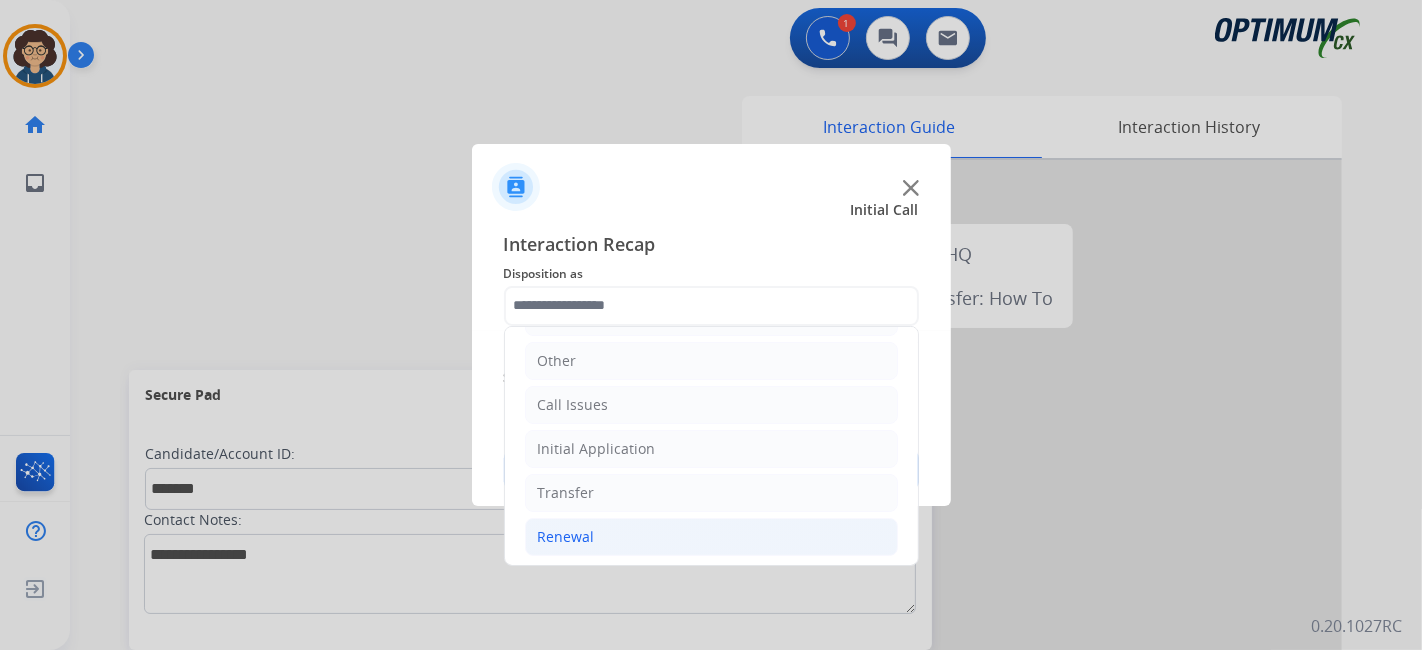 click on "Renewal" 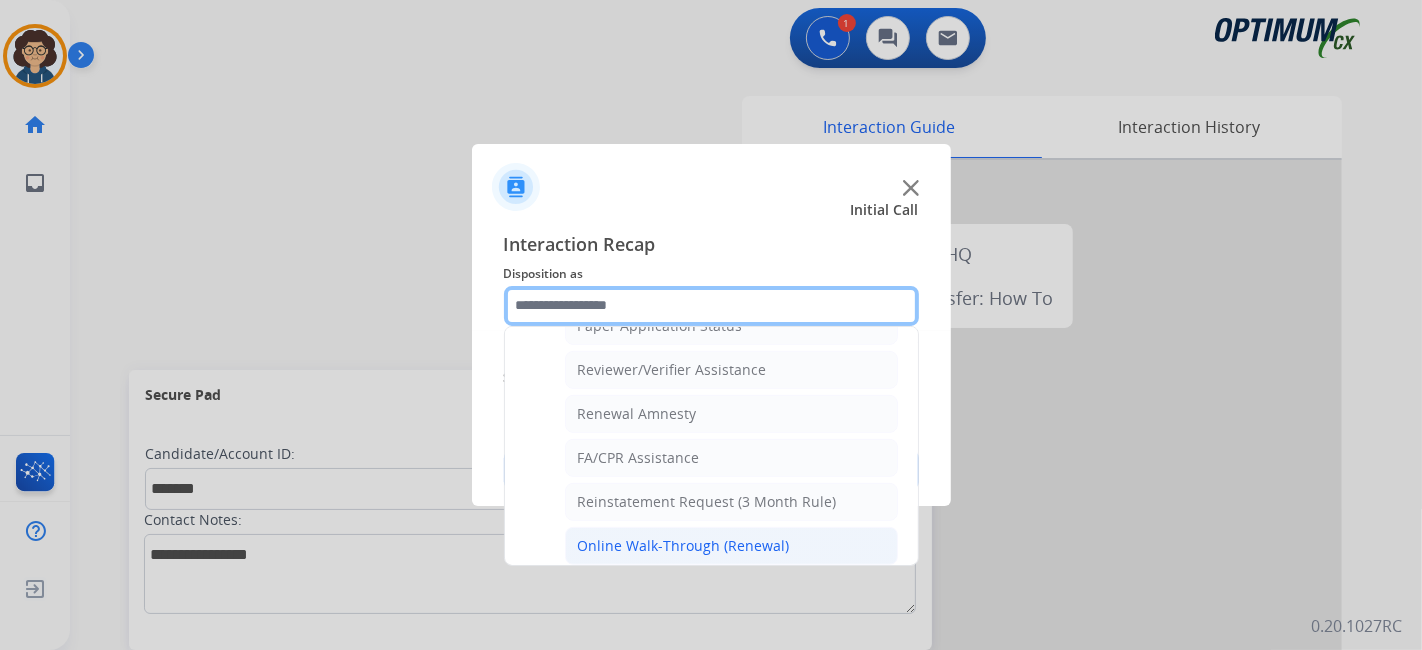 scroll, scrollTop: 760, scrollLeft: 0, axis: vertical 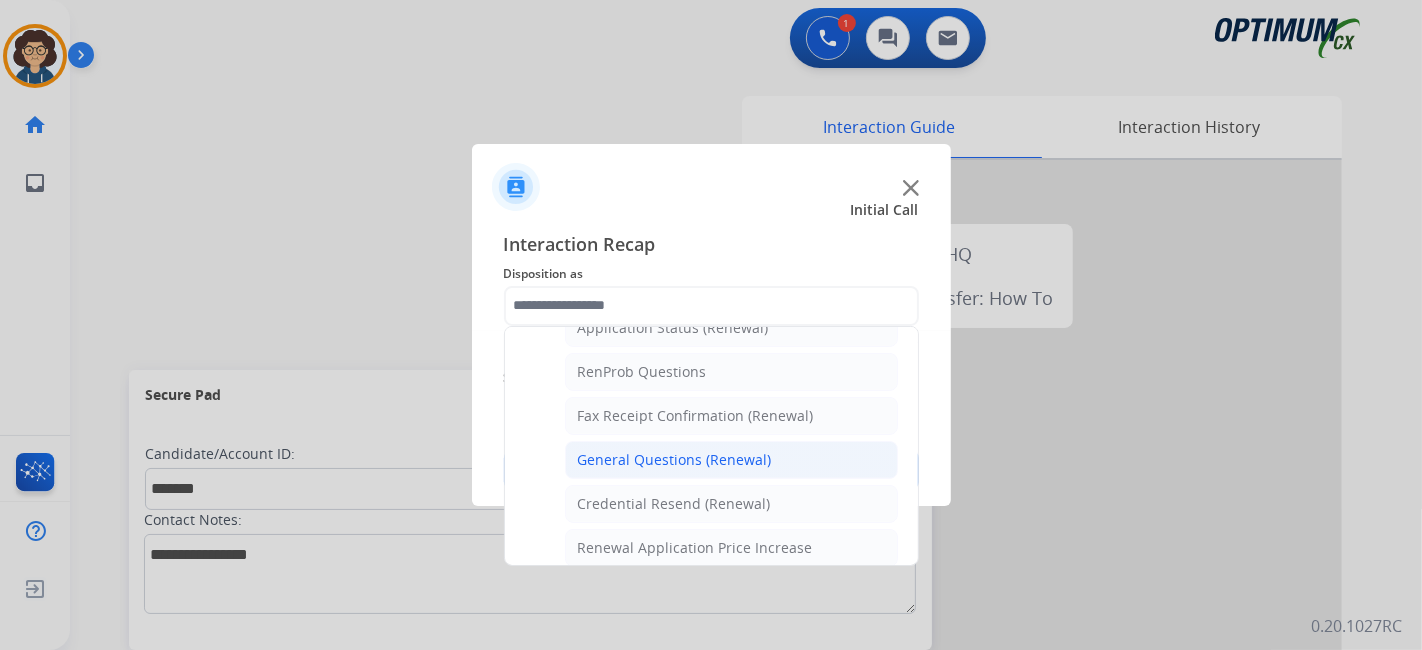 click on "General Questions (Renewal)" 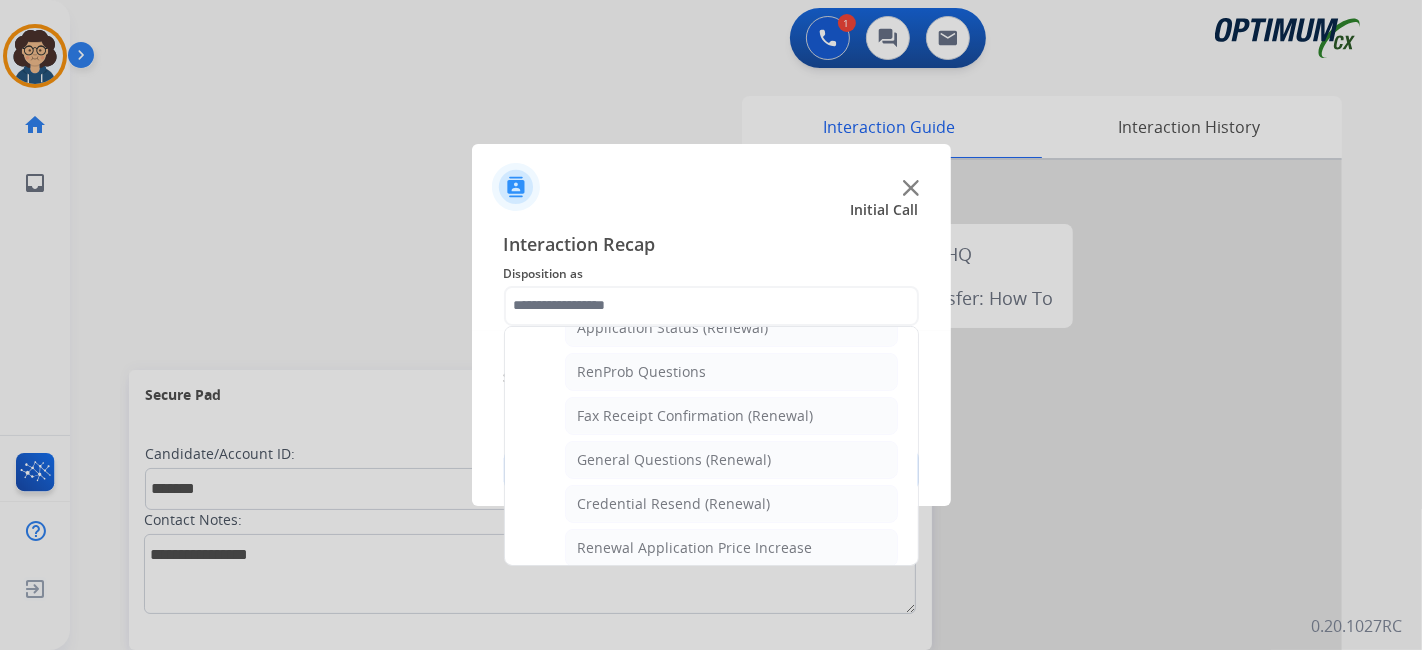 type on "**********" 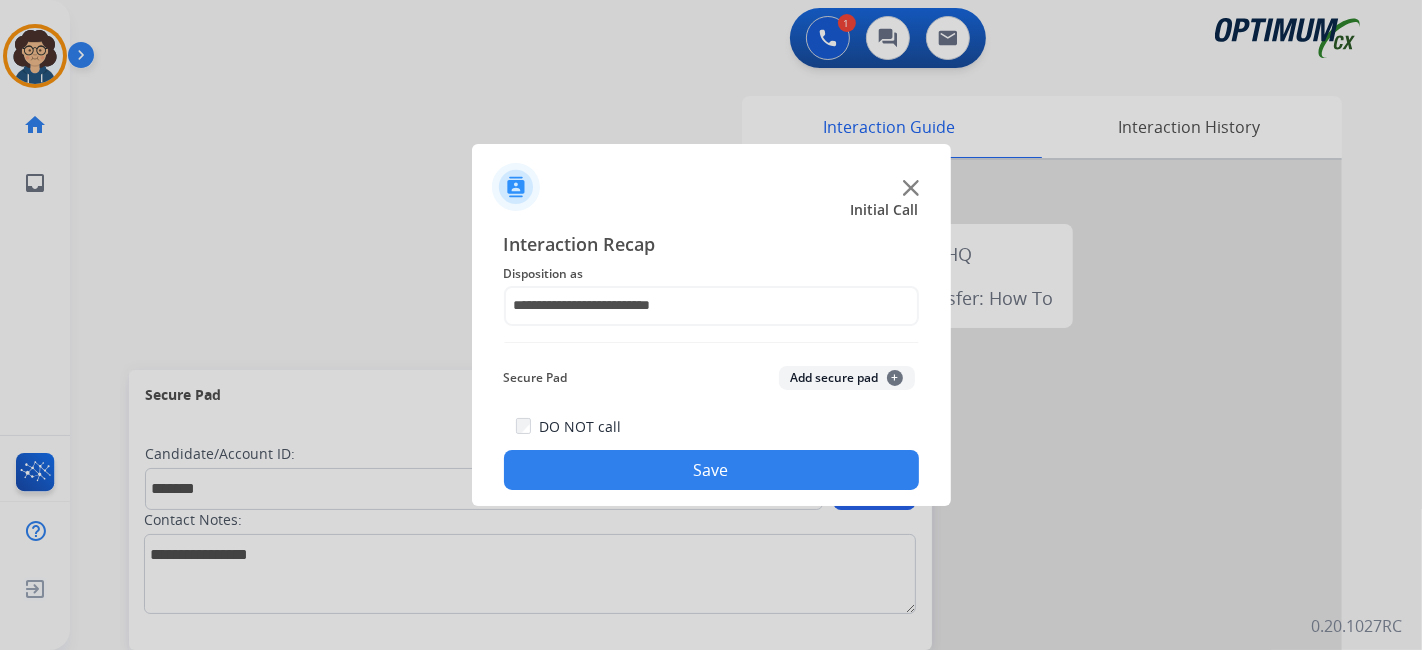 click on "Add secure pad  +" 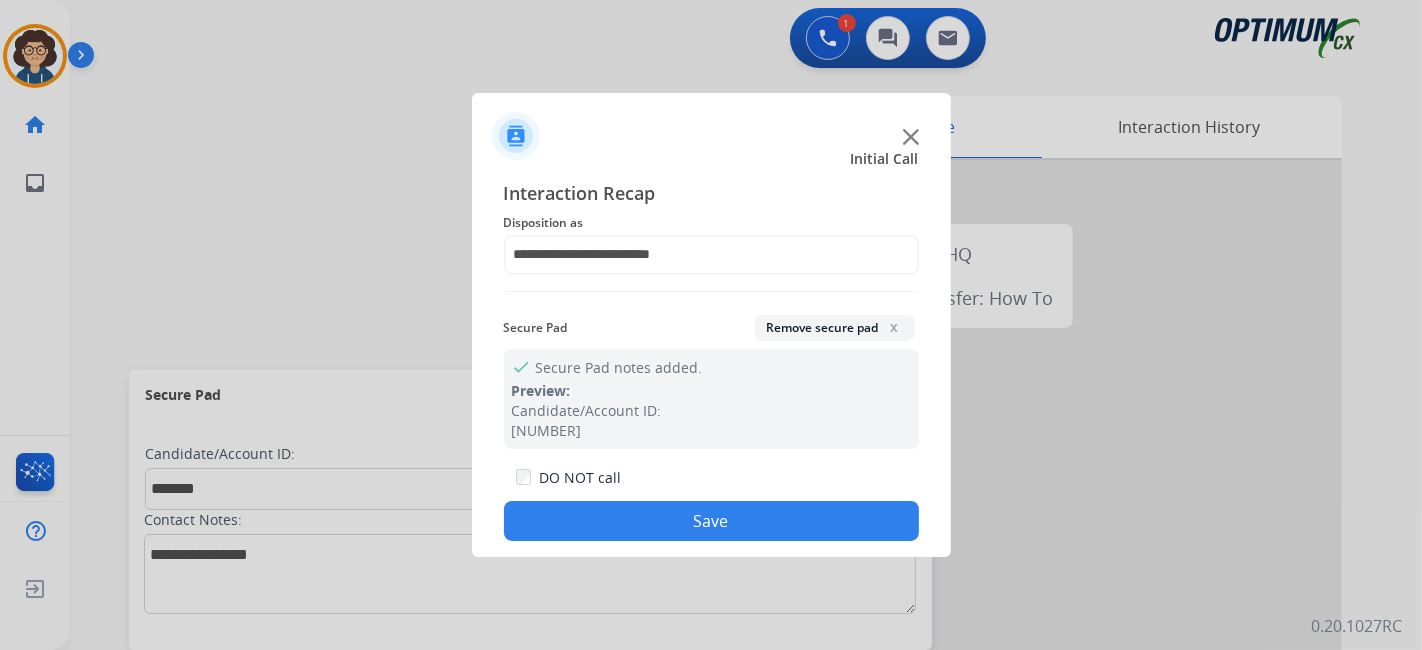 click on "Save" 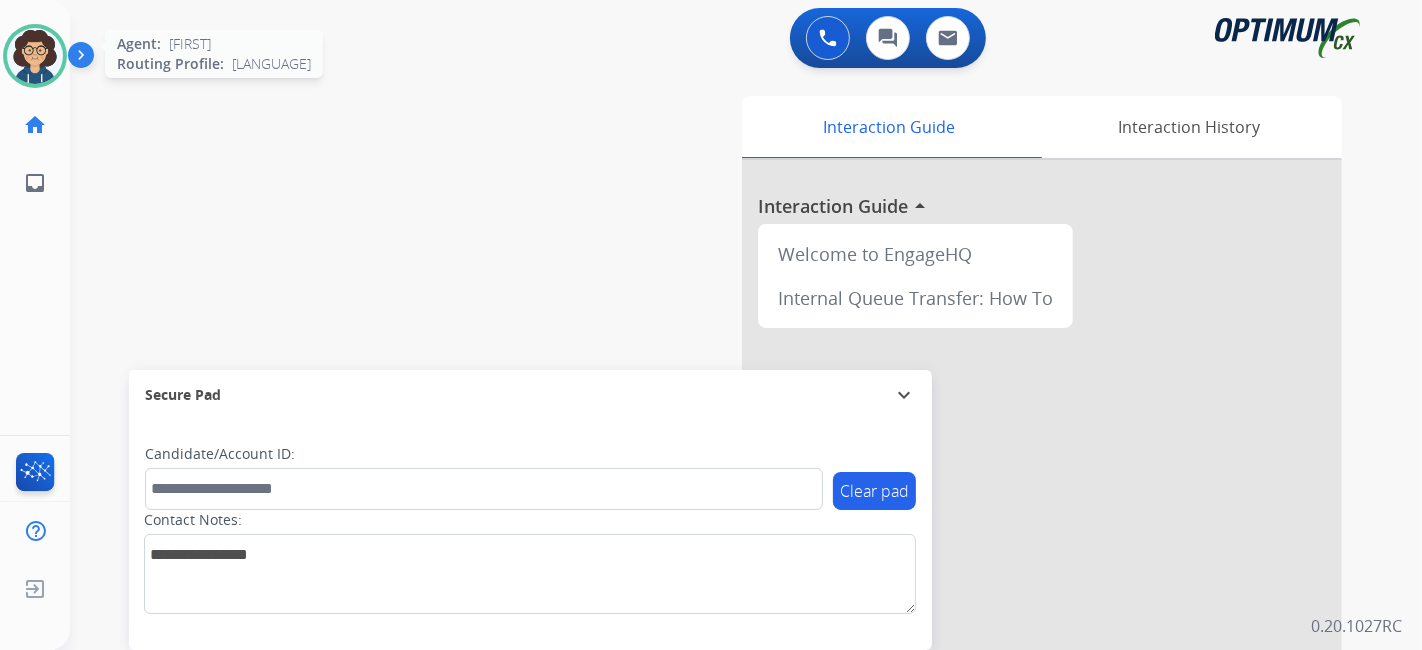 click at bounding box center (35, 56) 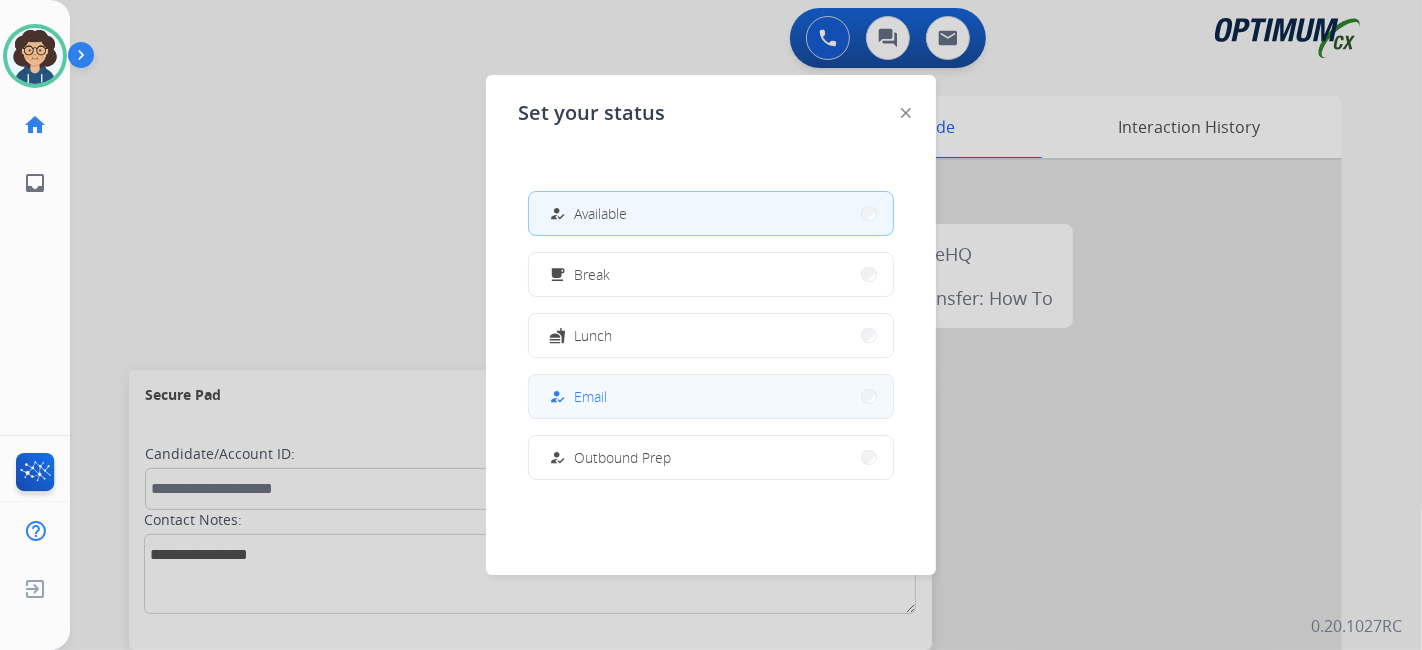 click on "how_to_reg Email" at bounding box center [711, 396] 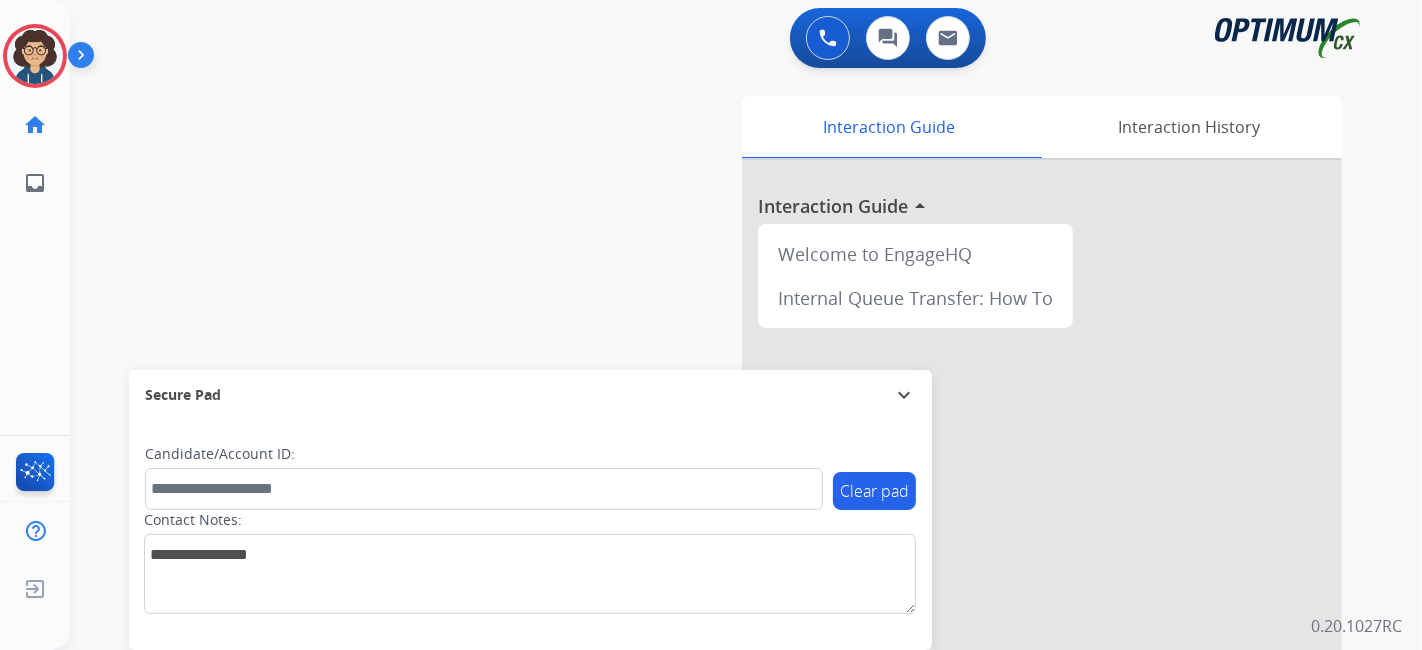 click on "Secure Pad" at bounding box center (530, 395) 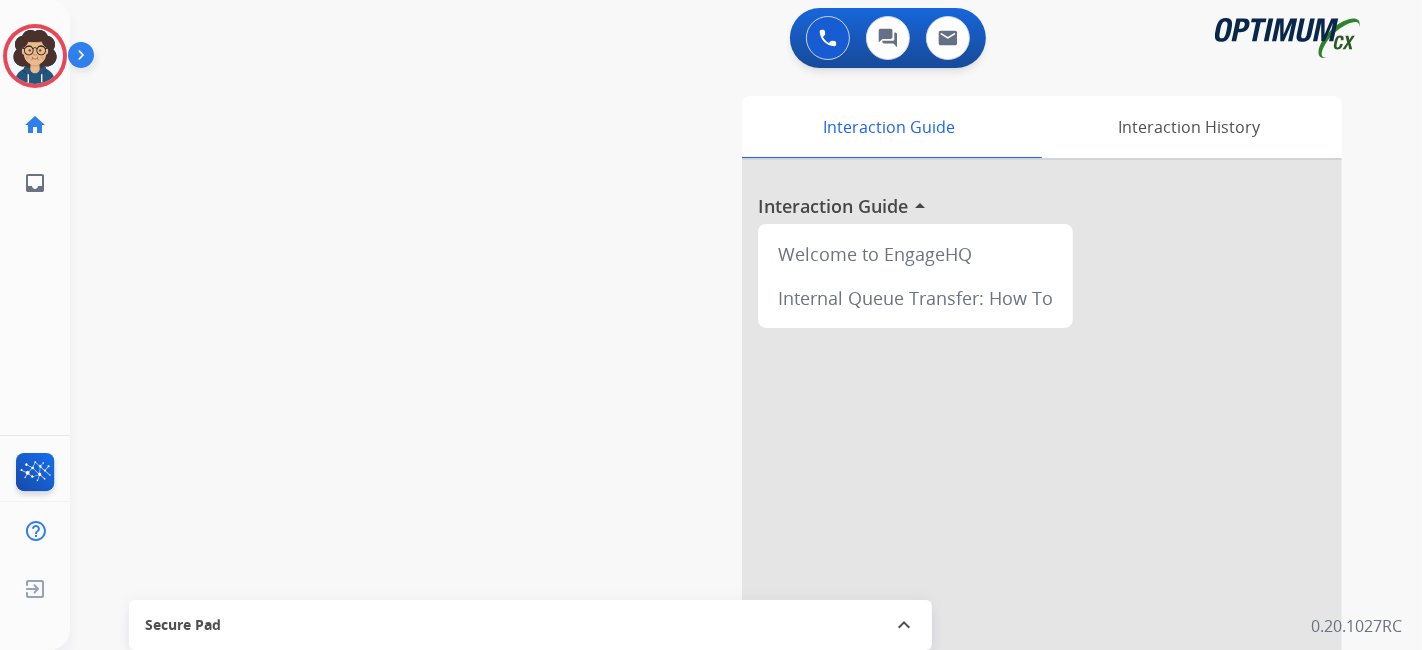 click on "Secure Pad" at bounding box center [530, 625] 